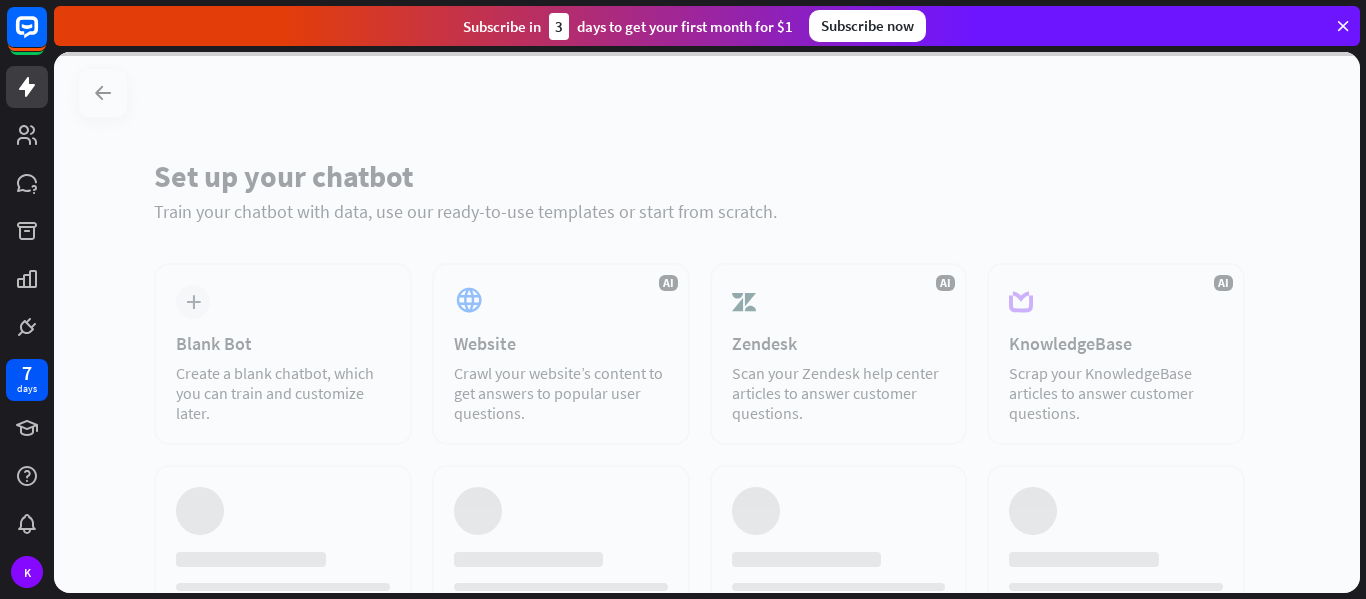 scroll, scrollTop: 0, scrollLeft: 0, axis: both 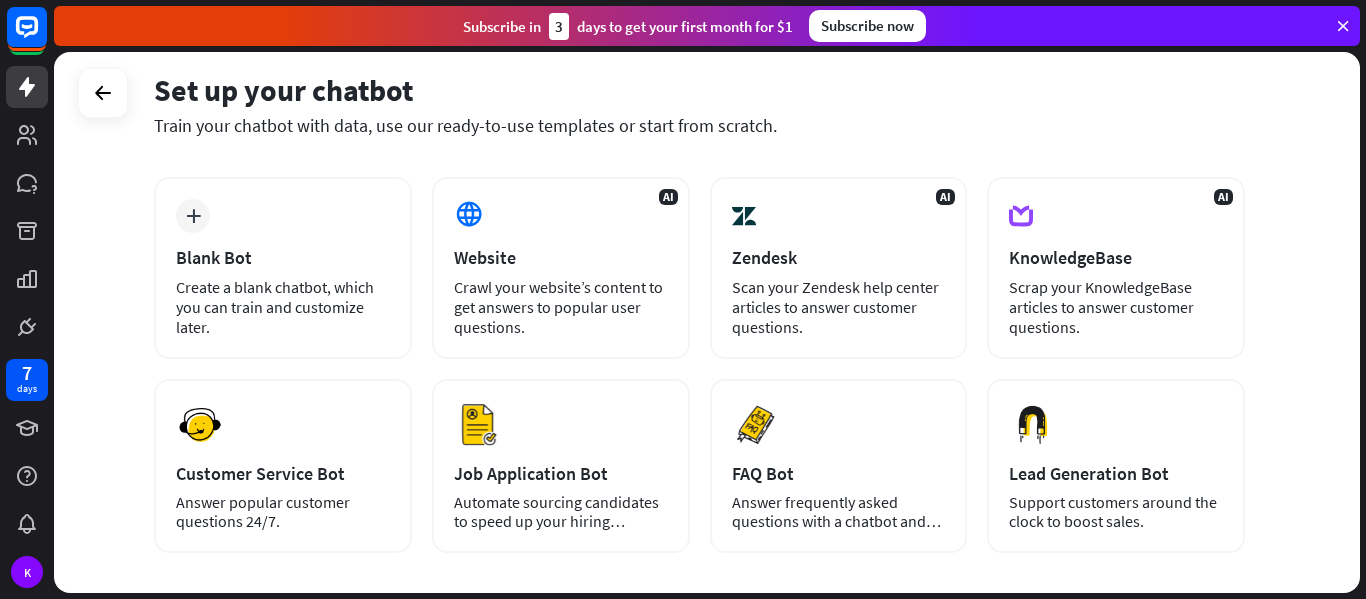 drag, startPoint x: 81, startPoint y: 100, endPoint x: 76, endPoint y: 90, distance: 11.18034 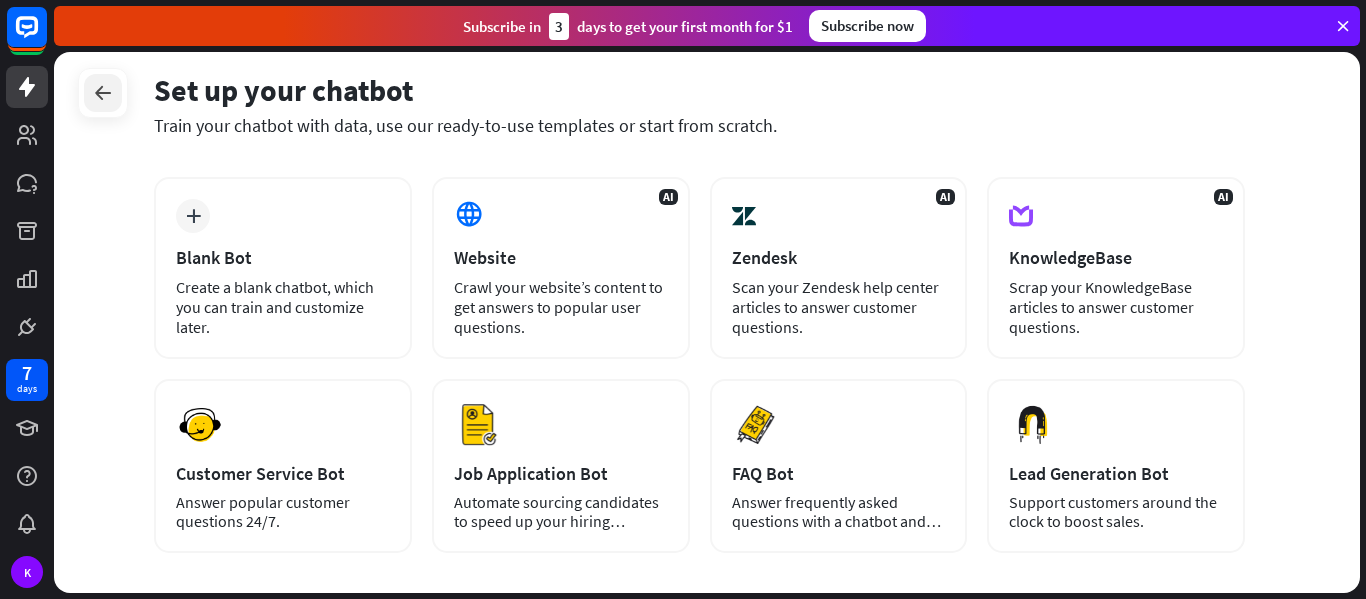 click at bounding box center (103, 93) 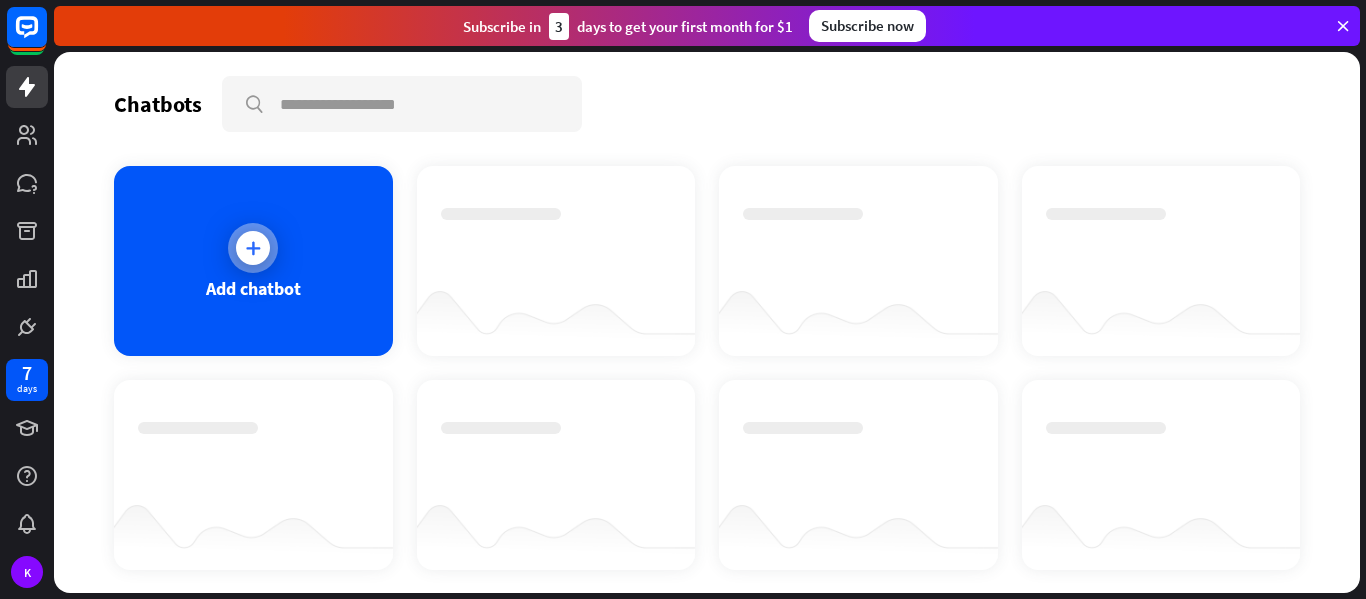 click on "Add chatbot" at bounding box center (253, 261) 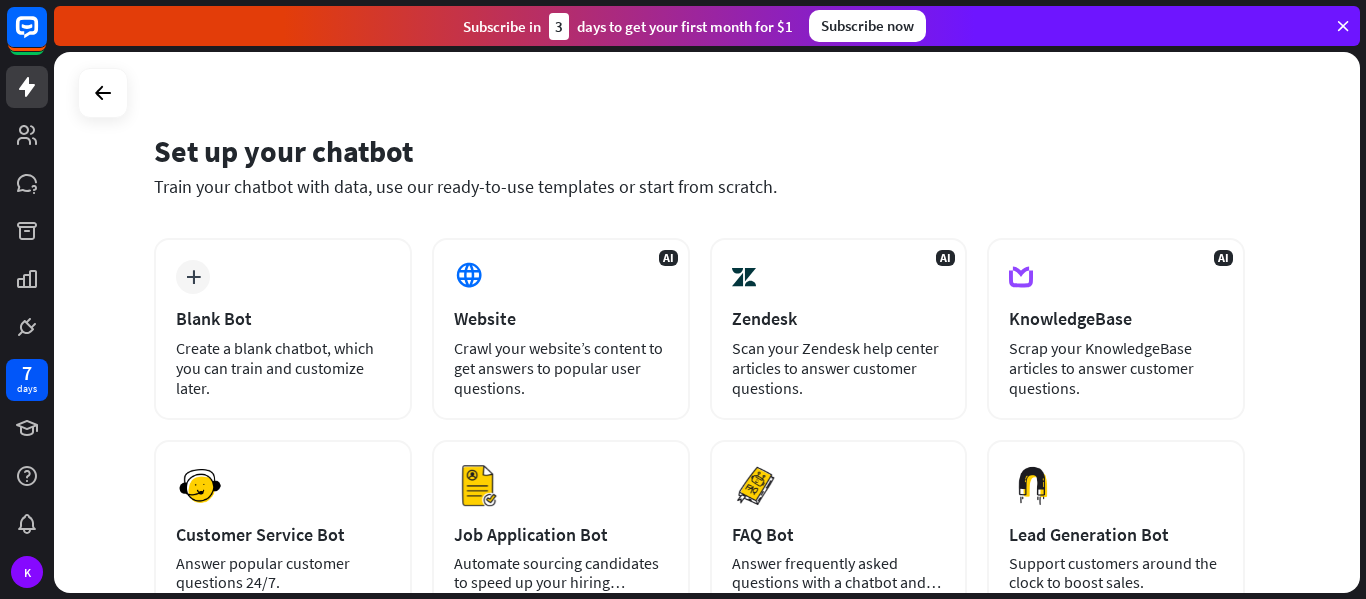 scroll, scrollTop: 0, scrollLeft: 0, axis: both 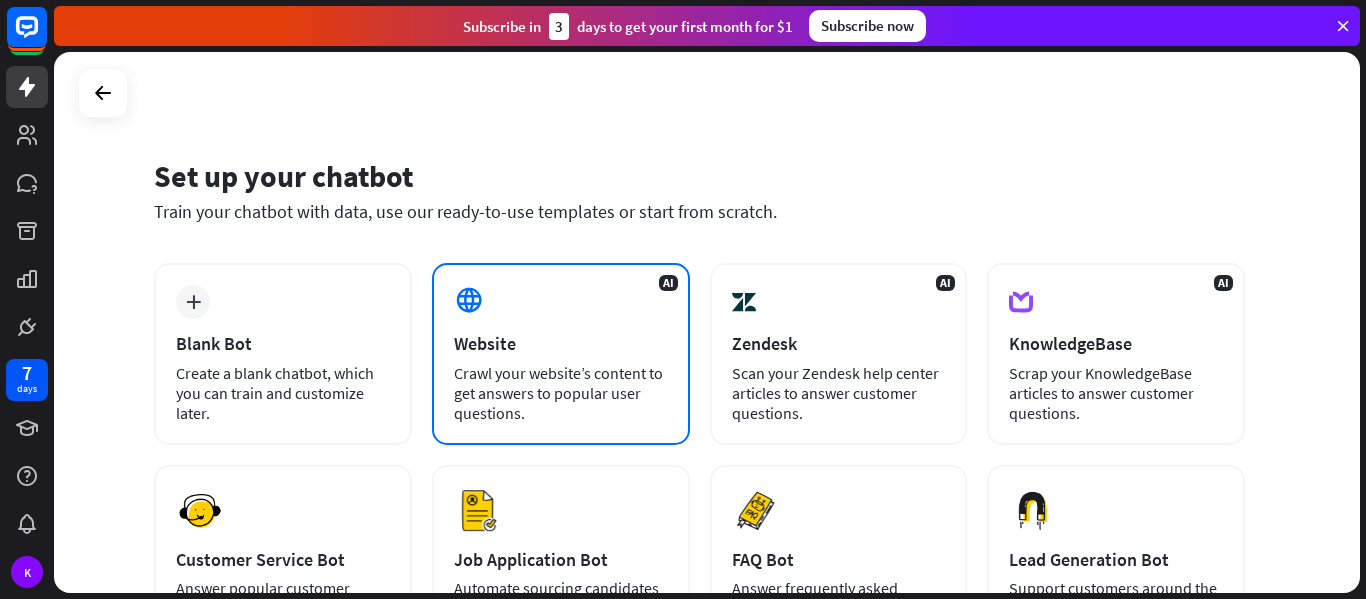 click on "AI     Website
Crawl your website’s content to get answers to
popular user questions." at bounding box center (561, 354) 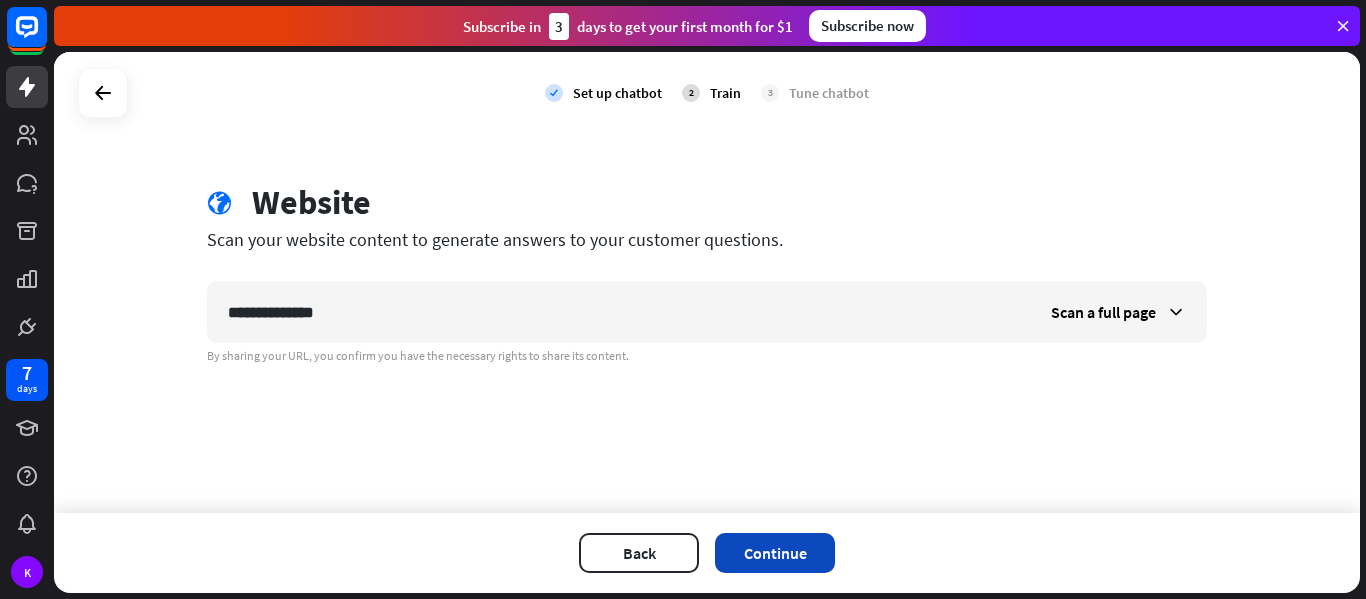 type on "**********" 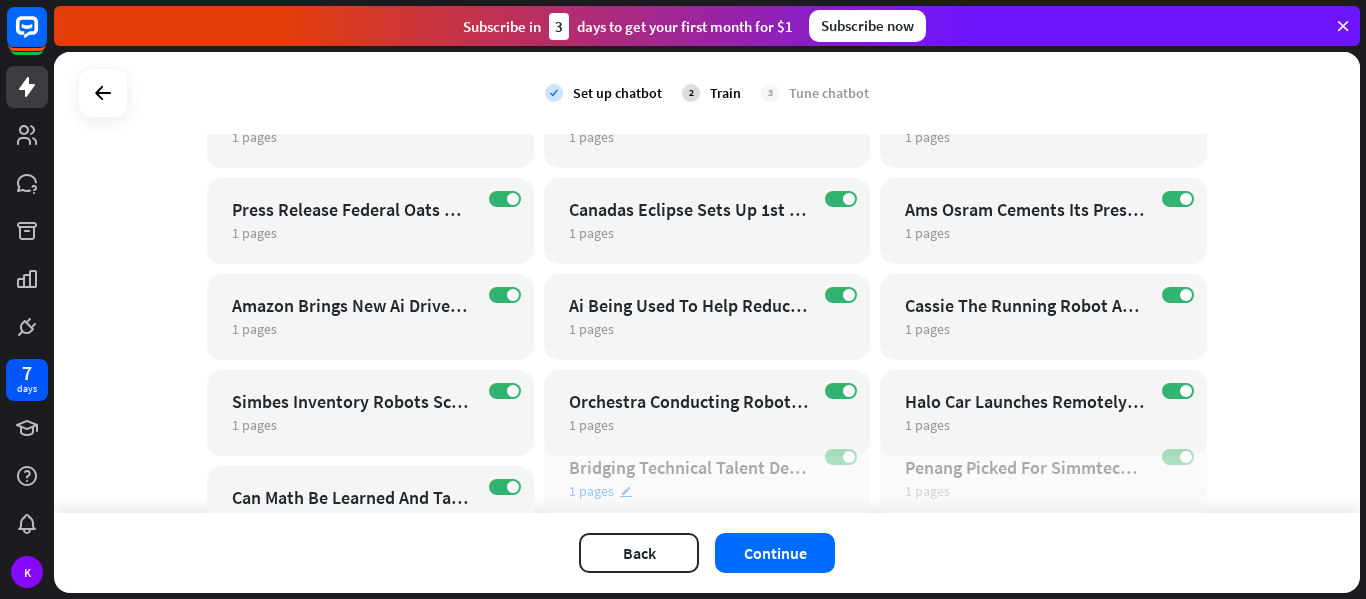 scroll, scrollTop: 2559, scrollLeft: 0, axis: vertical 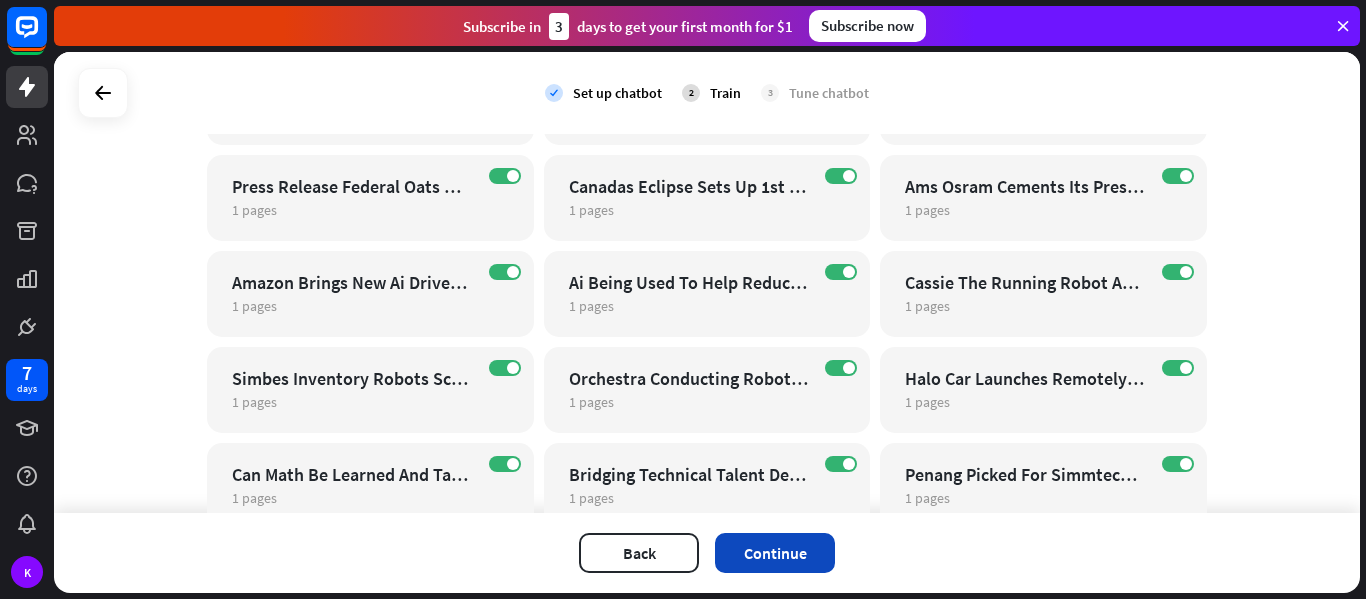 click on "Continue" at bounding box center [775, 553] 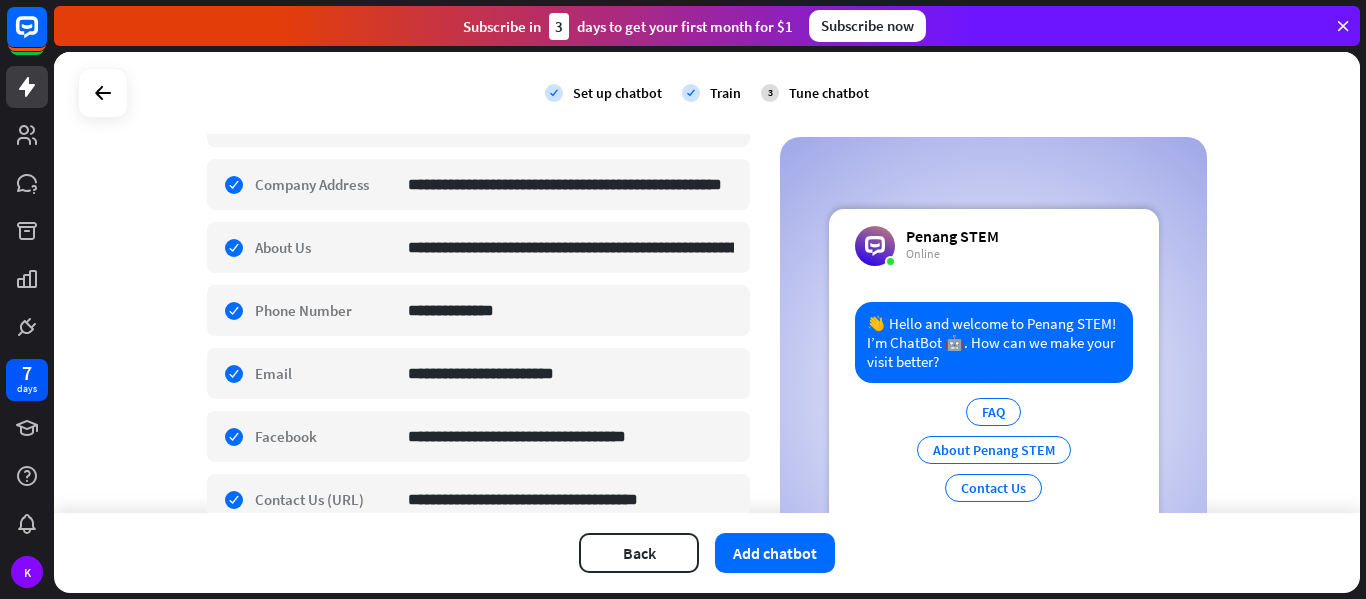scroll, scrollTop: 400, scrollLeft: 0, axis: vertical 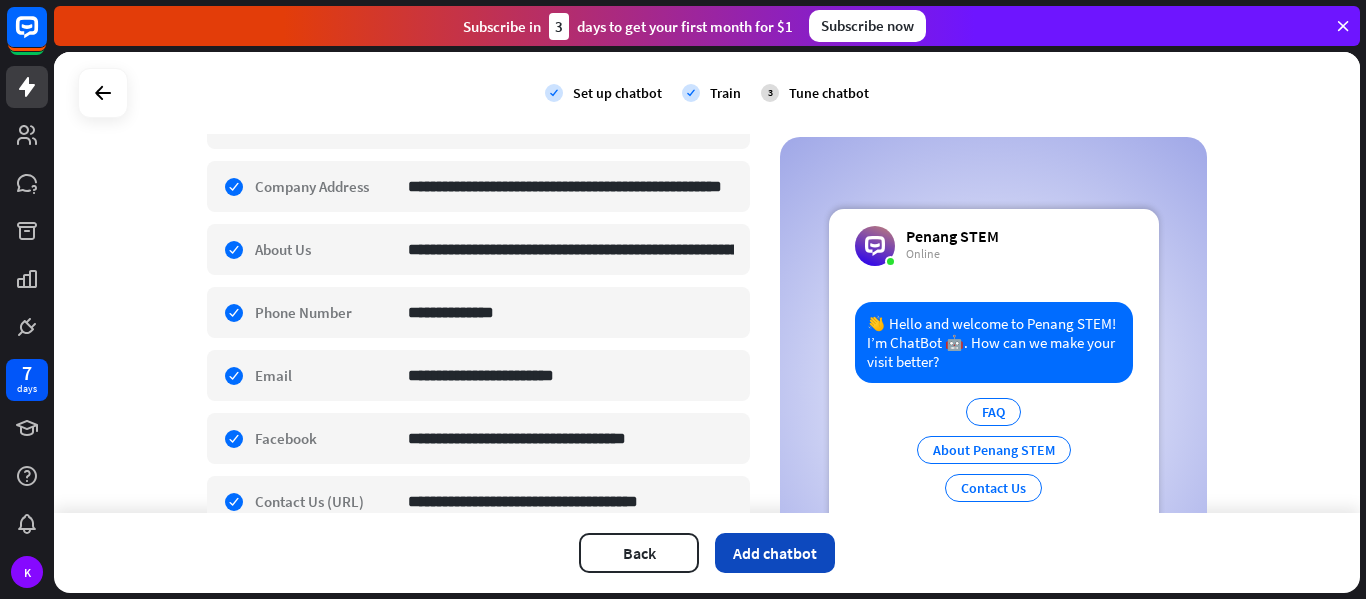click on "Add chatbot" at bounding box center [775, 553] 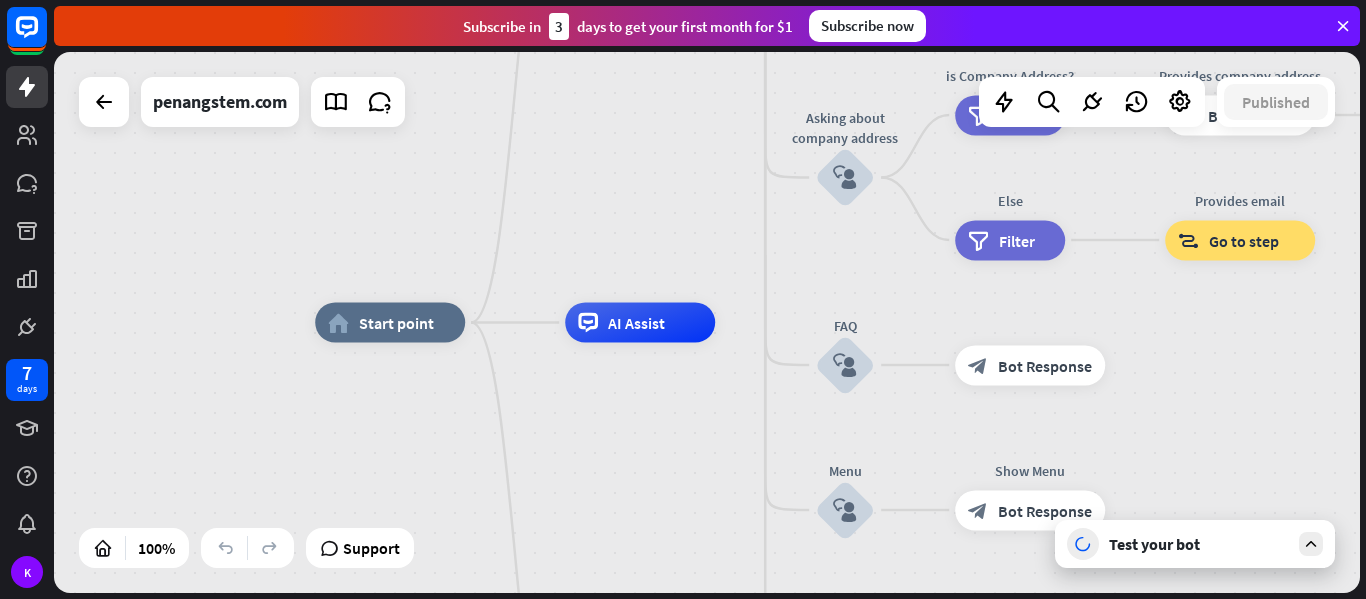 click on "Test your bot" at bounding box center (1199, 544) 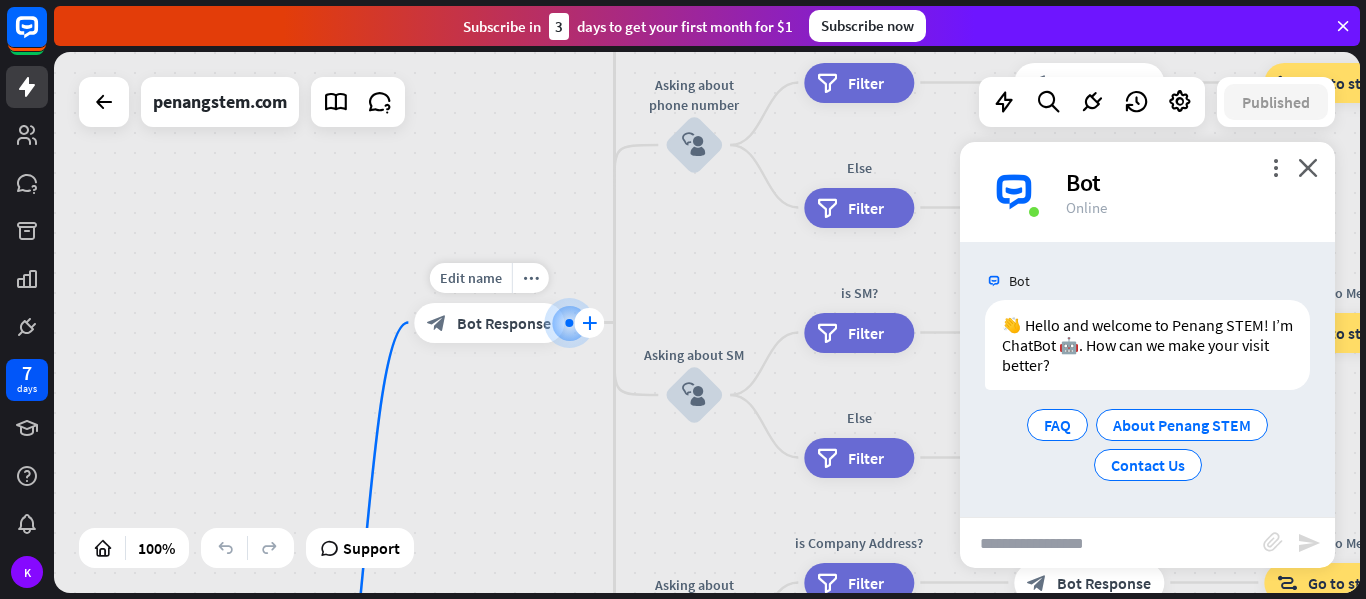 click on "plus" at bounding box center (589, 323) 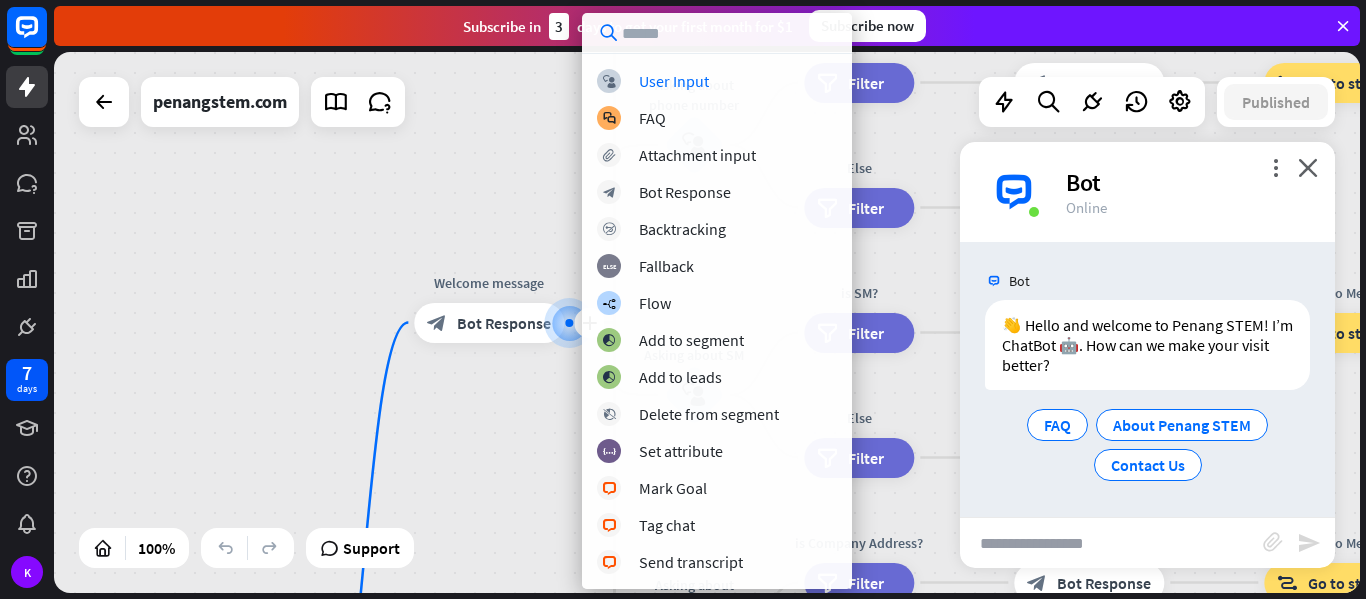 click on "home_2   Start point               plus   Welcome message   block_bot_response   Bot Response                     About us   block_user_input                 Provide company information   block_bot_response   Bot Response                 Back to Menu   block_user_input                 Was it helpful?   block_bot_response   Bot Response                 Yes   block_user_input                 Thank you!   block_bot_response   Bot Response                 No   block_user_input                 Back to Menu   block_goto   Go to step                 Contact us   block_user_input                 Contact flow   builder_tree   Flow                 Asking about email   block_user_input                   block_goto   Go to step                 Asking about phone number   block_user_input                 Is phone number?   filter   Filter                 Provides phone number   block_bot_response   Bot Response                 Back to Menu   block_goto   Go to step                 Else   filter   Filter" at bounding box center (707, 322) 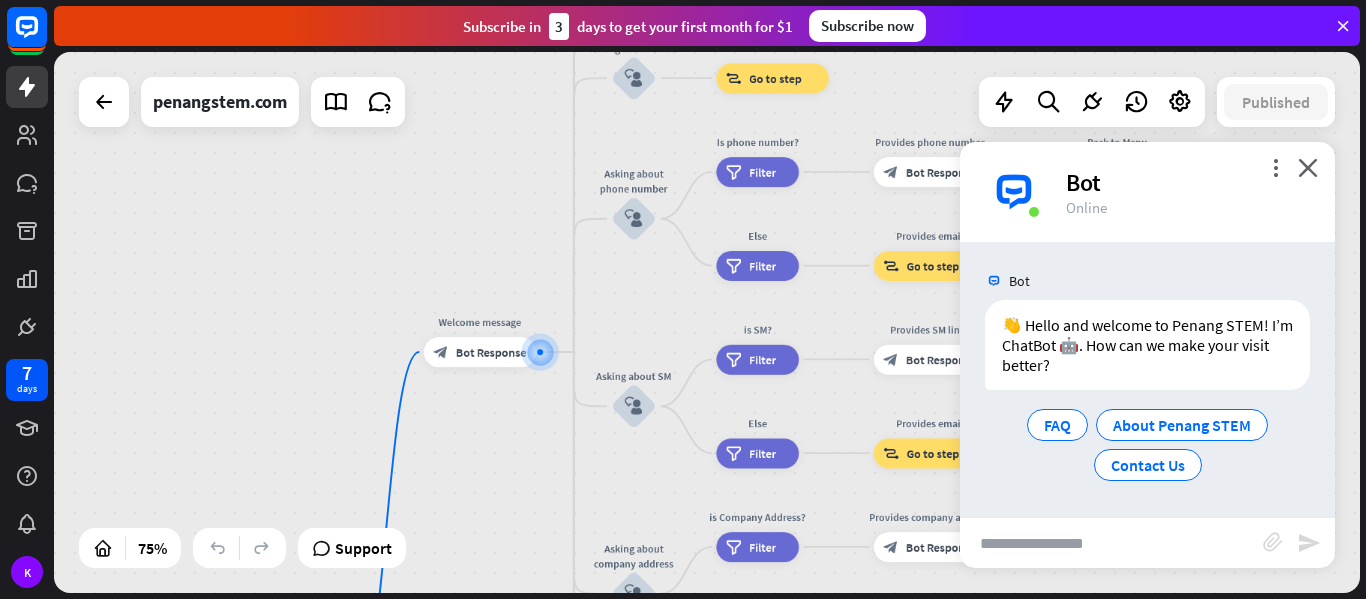 click on "more_vert
close
Bot
Online" at bounding box center (1147, 192) 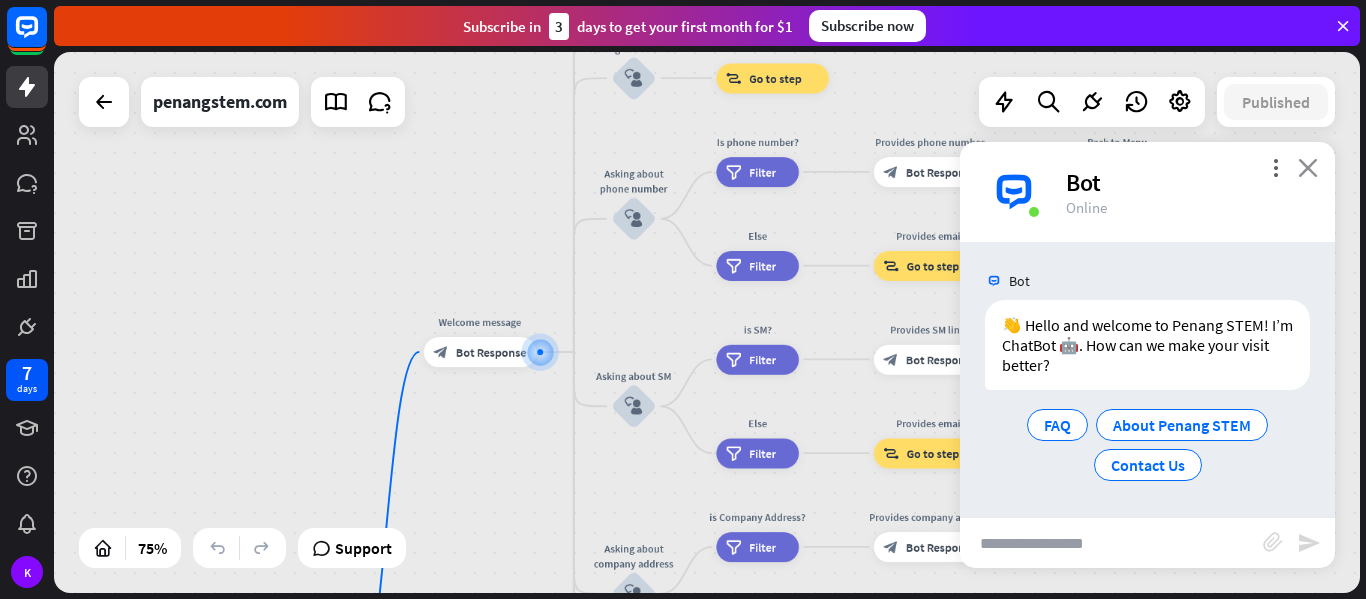 click on "close" at bounding box center (1308, 167) 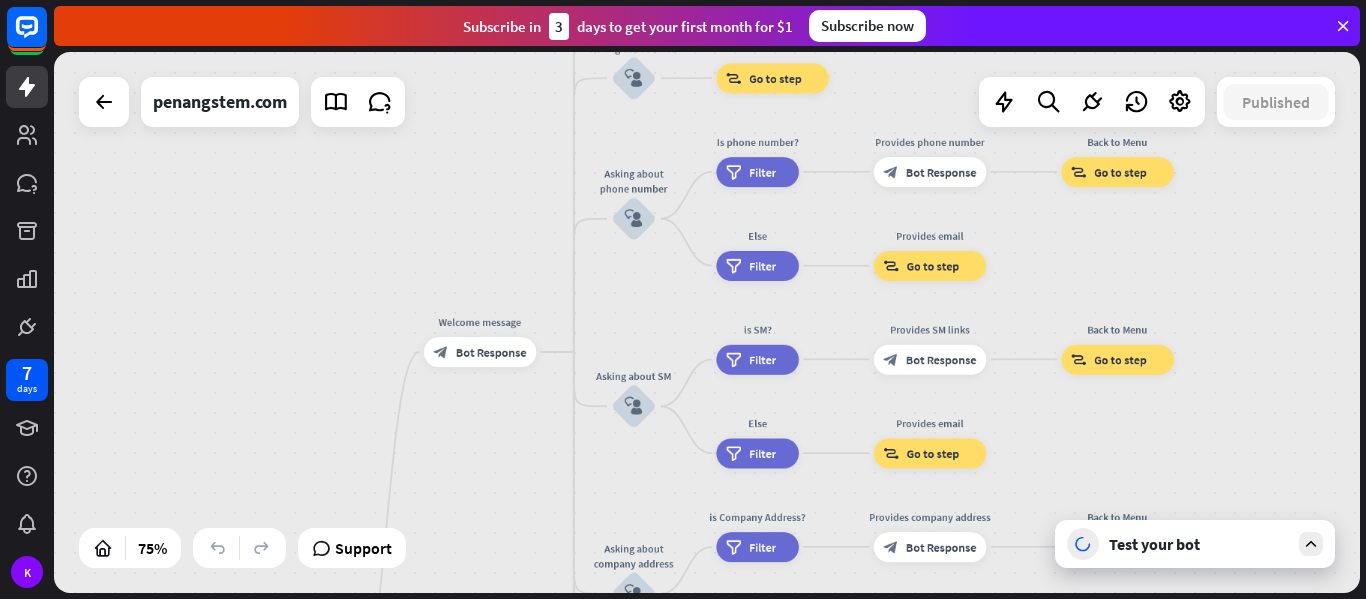 click on "Test your bot" at bounding box center [1199, 544] 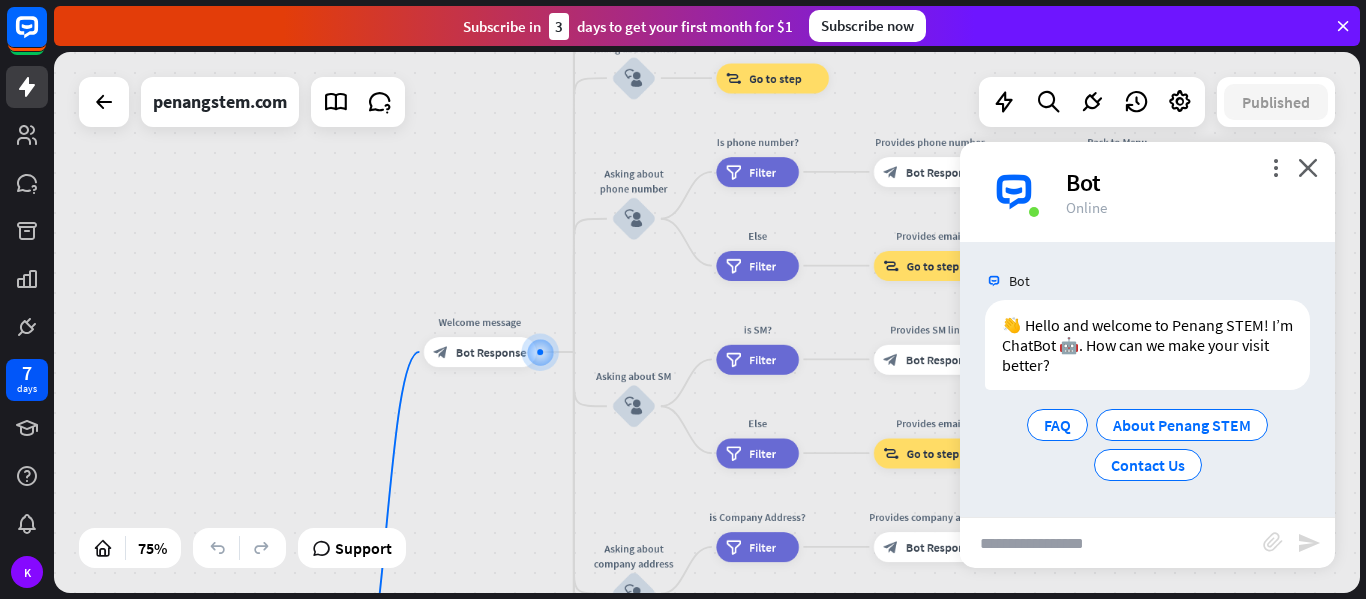 click at bounding box center [1111, 543] 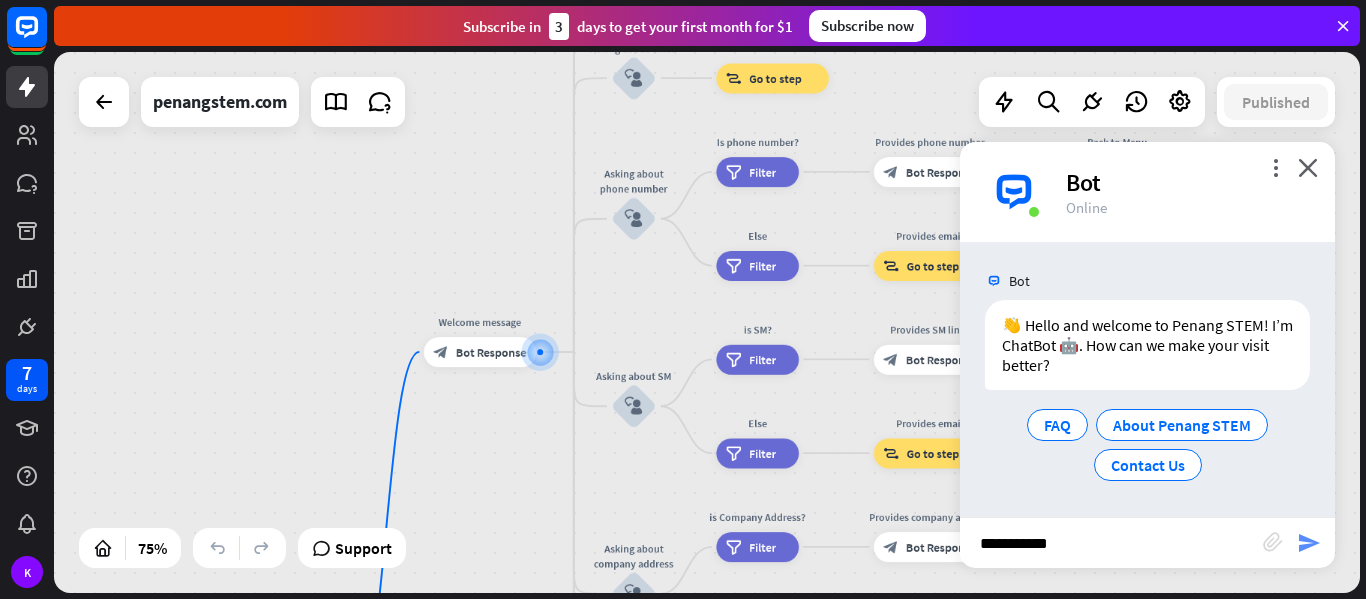 type on "**********" 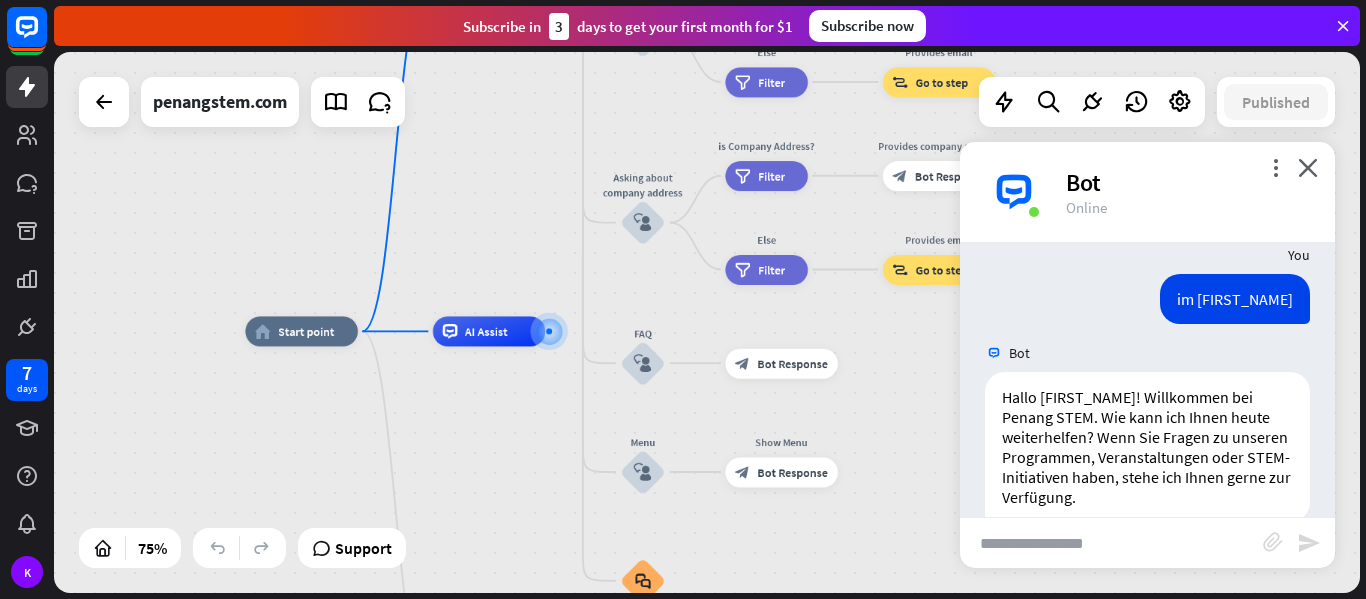 scroll, scrollTop: 199, scrollLeft: 0, axis: vertical 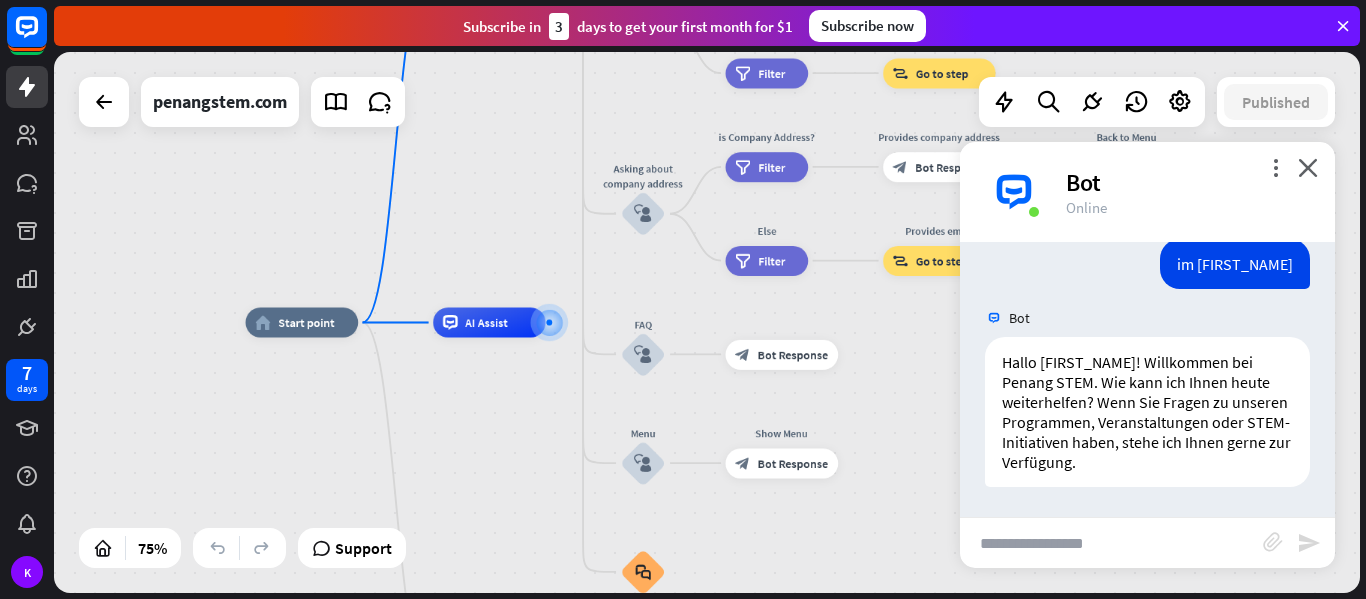 click at bounding box center (1111, 543) 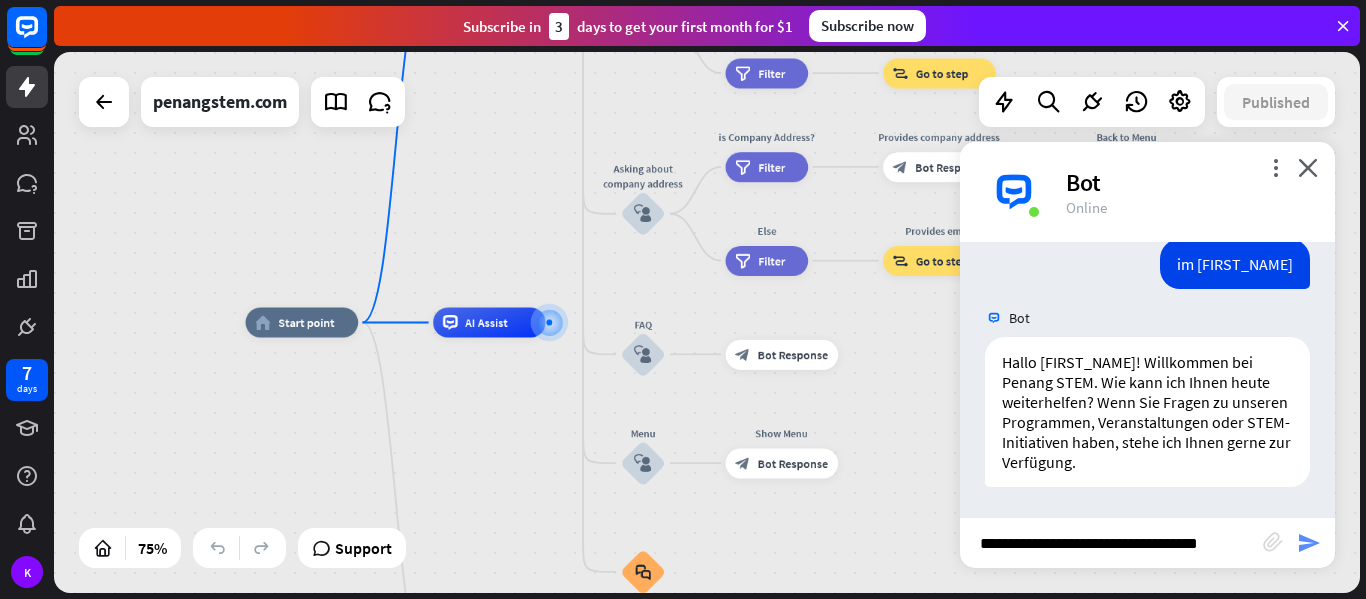 type on "**********" 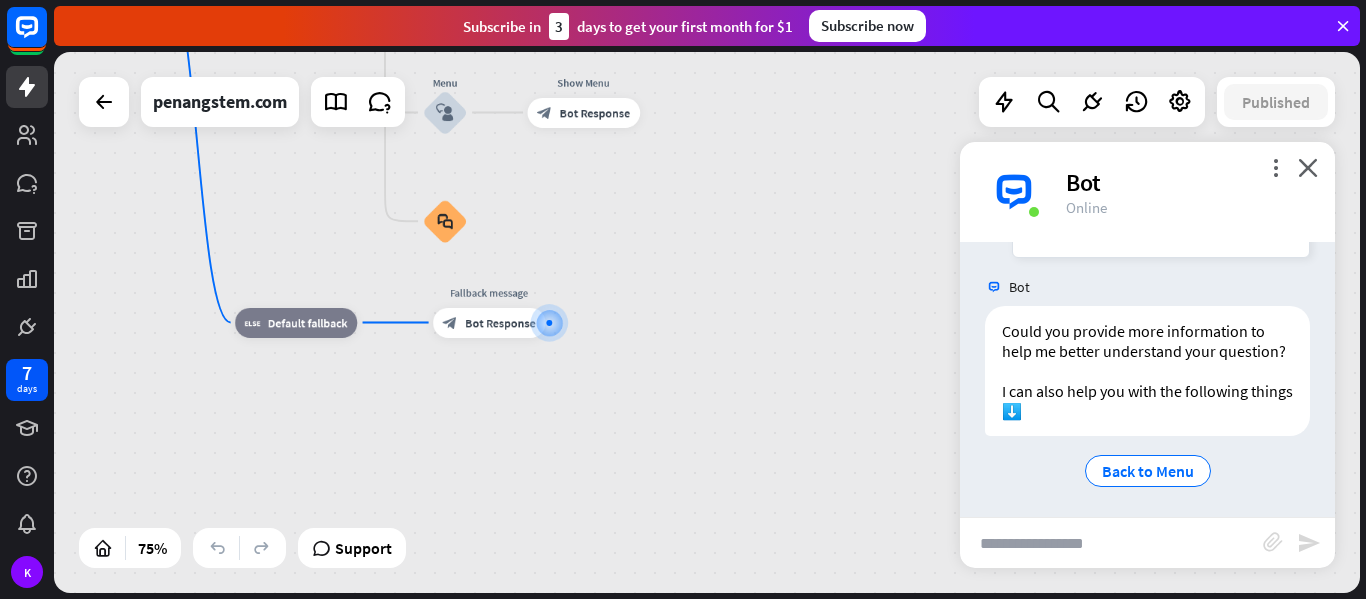 scroll, scrollTop: 654, scrollLeft: 0, axis: vertical 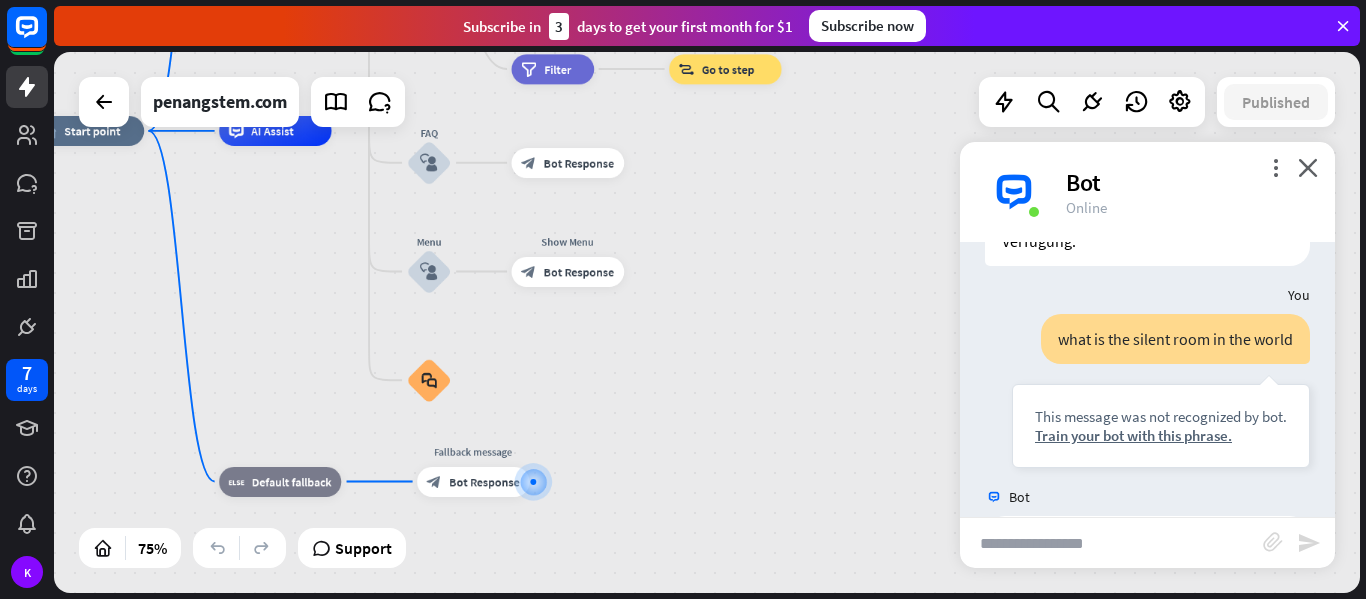 drag, startPoint x: 1335, startPoint y: 392, endPoint x: 1331, endPoint y: 473, distance: 81.09871 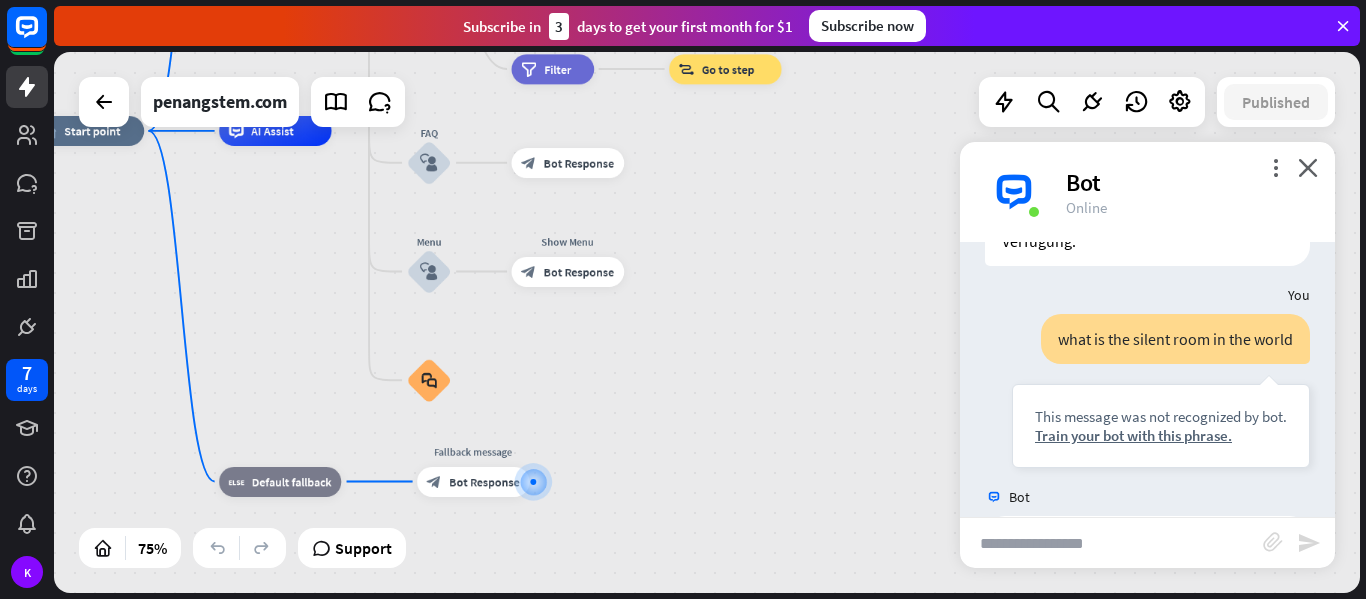 click on "home_2   Start point                 Welcome message   block_bot_response   Bot Response                 About us   block_user_input                 Provide company information   block_bot_response   Bot Response                 Back to Menu   block_user_input                 Was it helpful?   block_bot_response   Bot Response                 Yes   block_user_input                 Thank you!   block_bot_response   Bot Response                 No   block_user_input                 Back to Menu   block_goto   Go to step                 Contact us   block_user_input                 Contact flow   builder_tree   Flow                 Asking about email   block_user_input                   block_goto   Go to step                 Asking about phone number   block_user_input                 Is phone number?   filter   Filter                 Provides phone number   block_bot_response   Bot Response                 Back to Menu   block_goto   Go to step                 Else   filter   Filter" at bounding box center (707, 322) 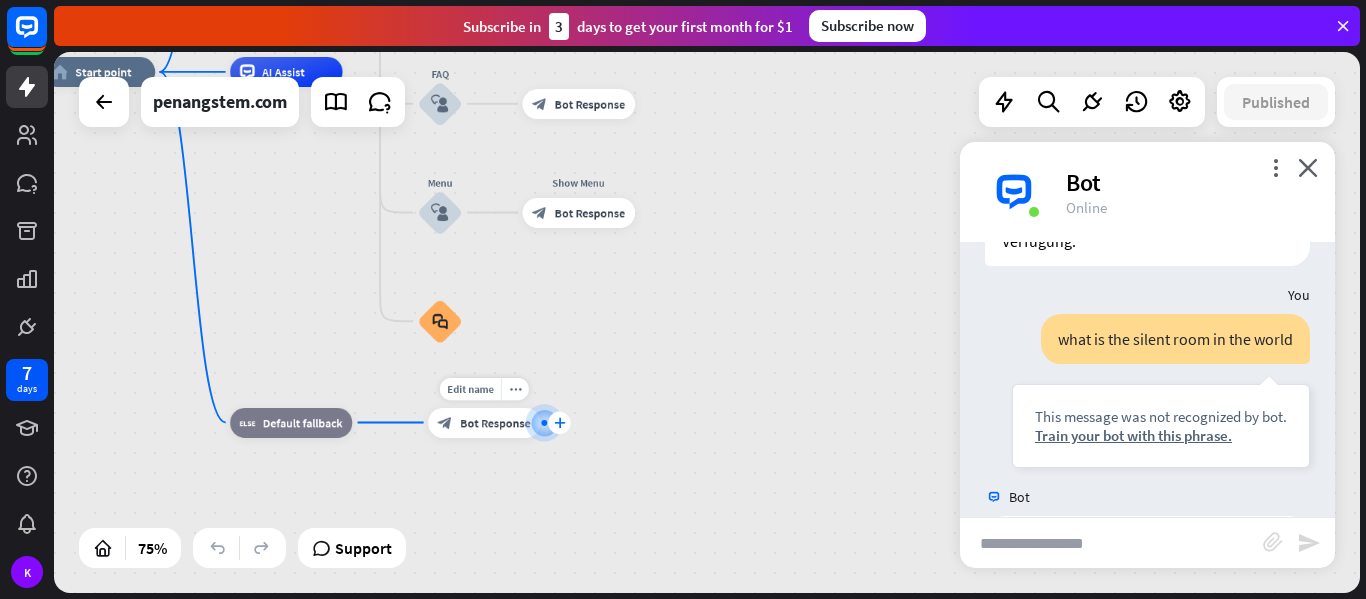 click on "plus" at bounding box center [559, 422] 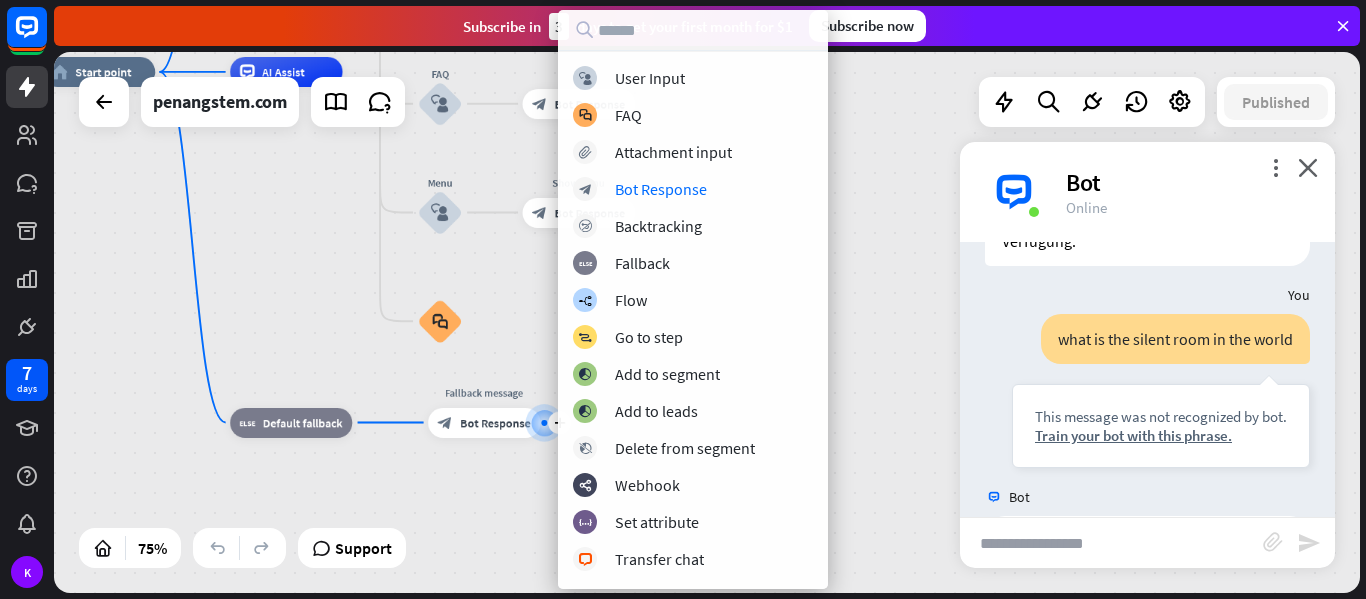 click on "block_user_input
User Input
block_faq
FAQ
block_attachment
Attachment input
block_bot_response
Bot Response
block_backtracking
Backtracking
block_fallback
Fallback
builder_tree
Flow
block_goto
Go to step
block_add_to_segment
Add to segment
block_add_to_segment
Add to leads
block_delete_from_segment
Delete from segment
webhooks
Webhook
block_set_attribute
Set attribute
block_livechat
Transfer chat
block_livechat
Mark Goal
block_livechat
Tag chat
block_livechat
Send transcript
block_close_chat
Close chat
filter
Filter
block_question   block_ab_testing" at bounding box center (693, 320) 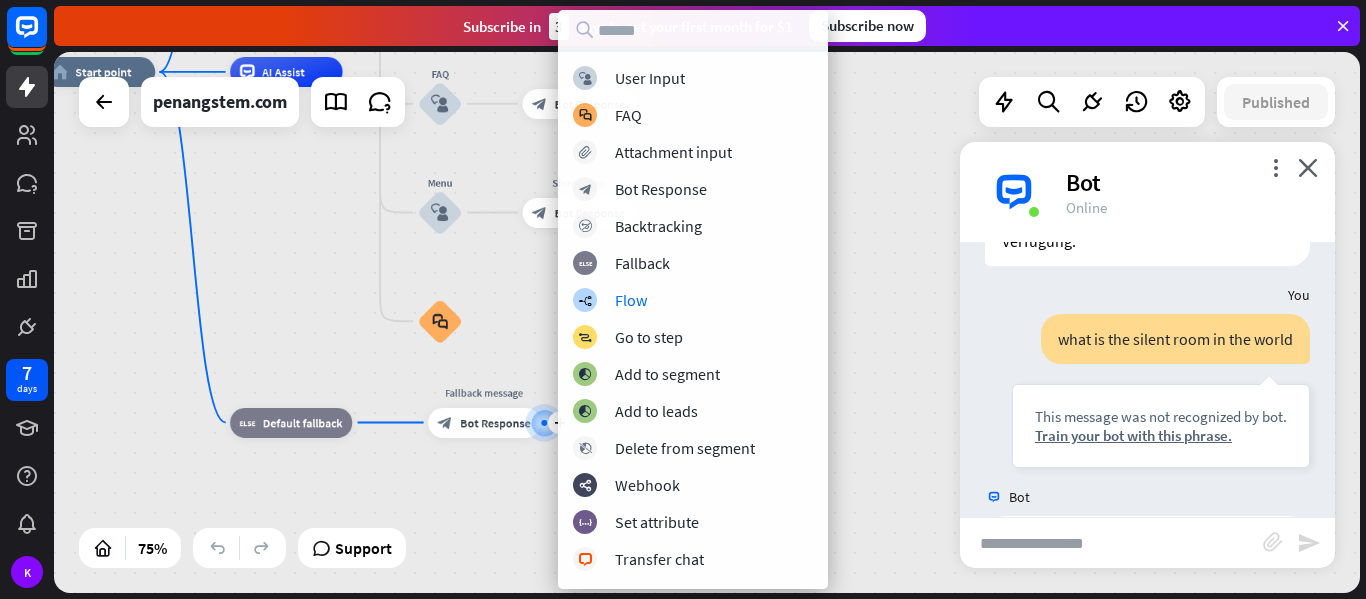 click on "home_2   Start point                 Welcome message   block_bot_response   Bot Response                 About us   block_user_input                 Provide company information   block_bot_response   Bot Response                 Back to Menu   block_user_input                 Was it helpful?   block_bot_response   Bot Response                 Yes   block_user_input                 Thank you!   block_bot_response   Bot Response                 No   block_user_input                 Back to Menu   block_goto   Go to step                 Contact us   block_user_input                 Contact flow   builder_tree   Flow                 Asking about email   block_user_input                   block_goto   Go to step                 Asking about phone number   block_user_input                 Is phone number?   filter   Filter                 Provides phone number   block_bot_response   Bot Response                 Back to Menu   block_goto   Go to step                 Else   filter   Filter" at bounding box center (533, 275) 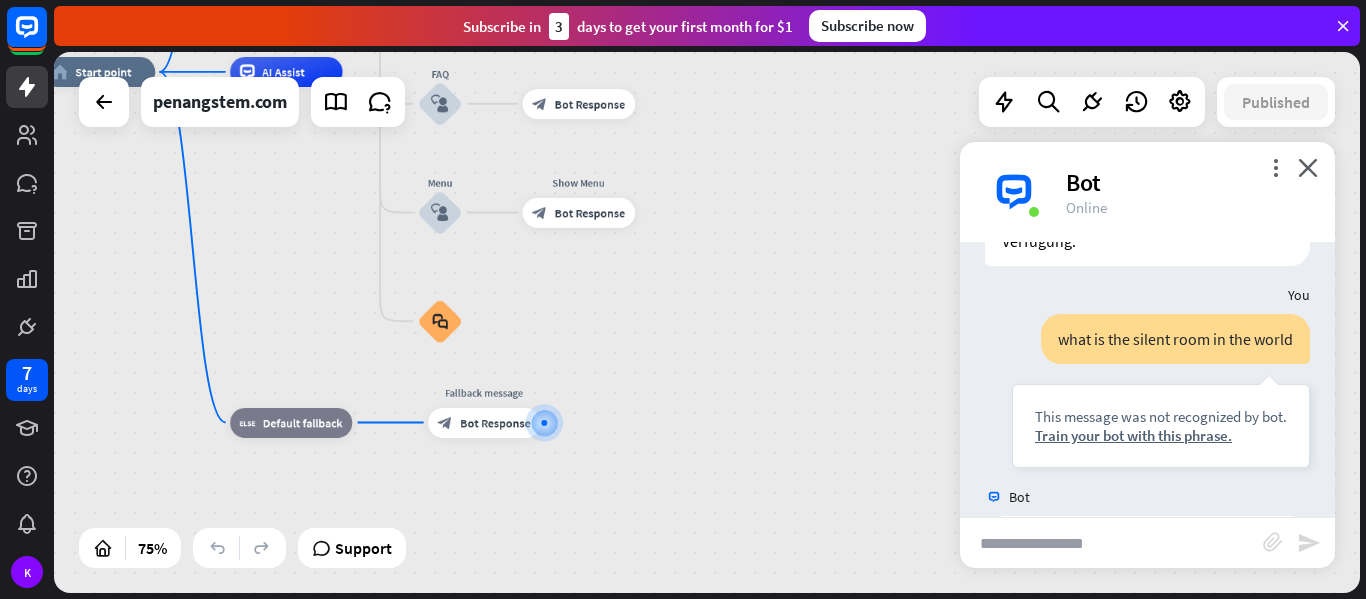 click at bounding box center (1111, 543) 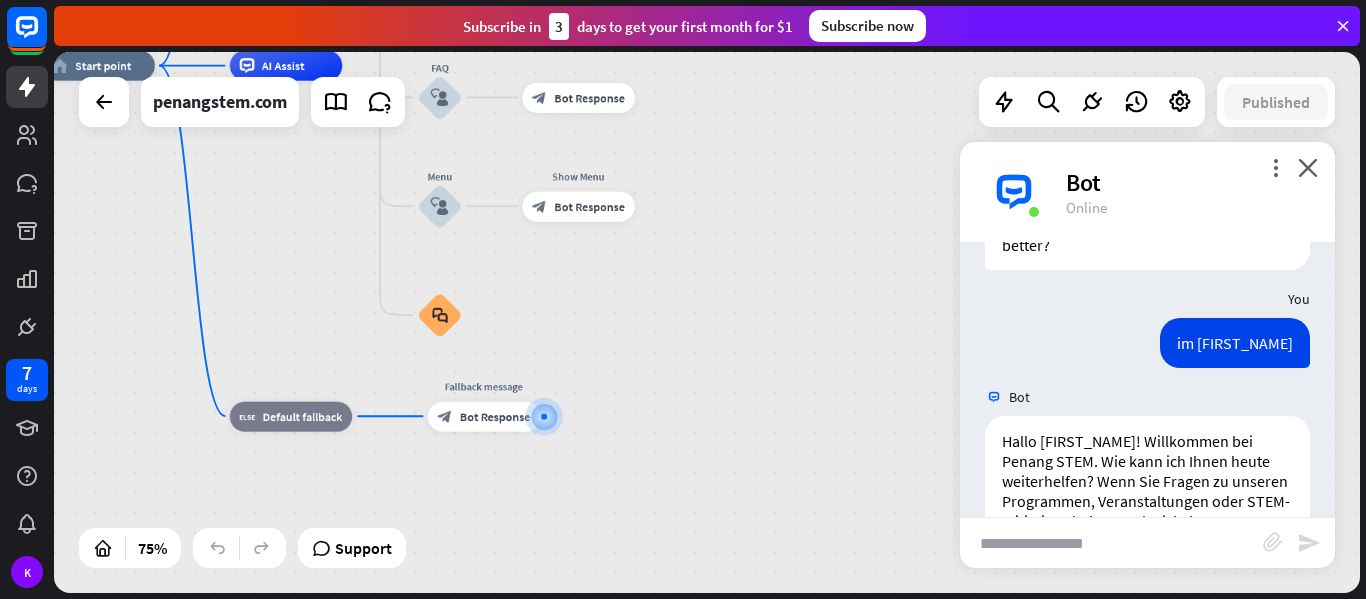 scroll, scrollTop: 220, scrollLeft: 0, axis: vertical 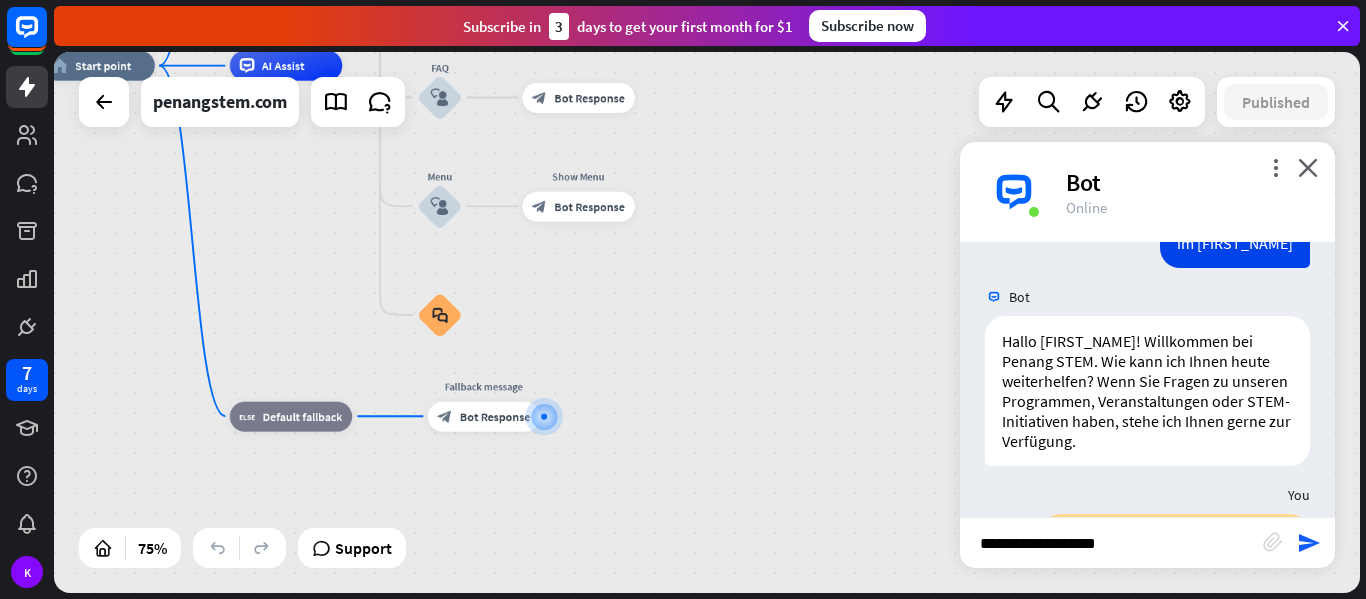 type on "**********" 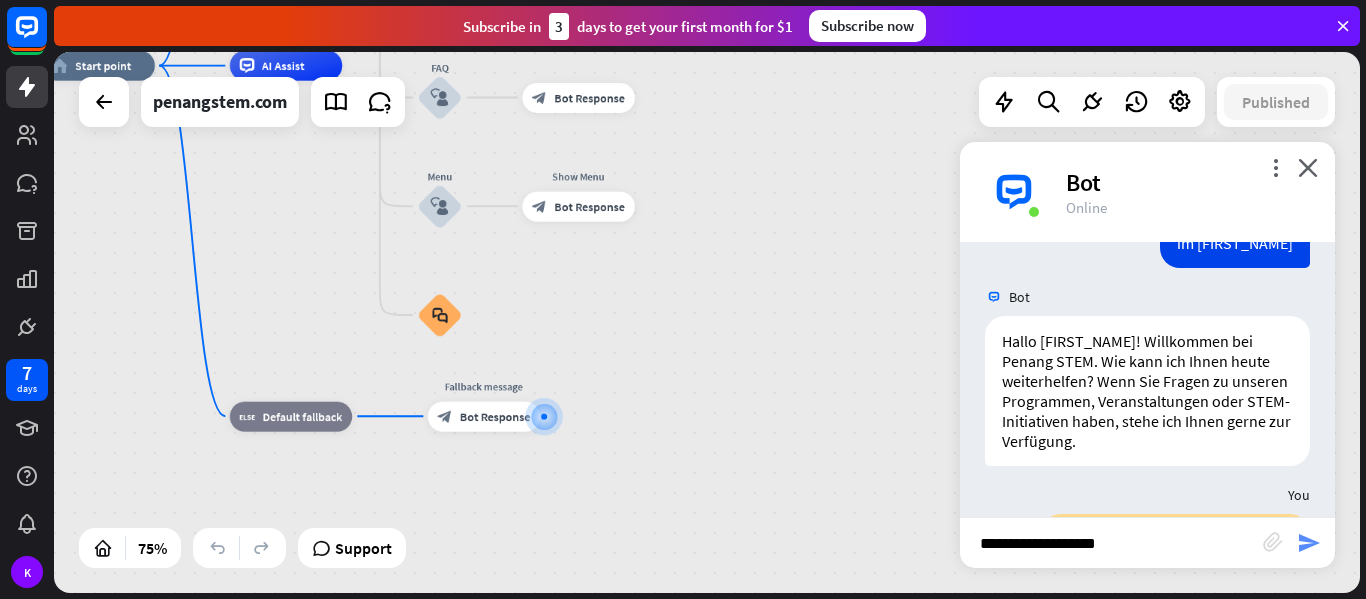 click on "send" at bounding box center (1309, 543) 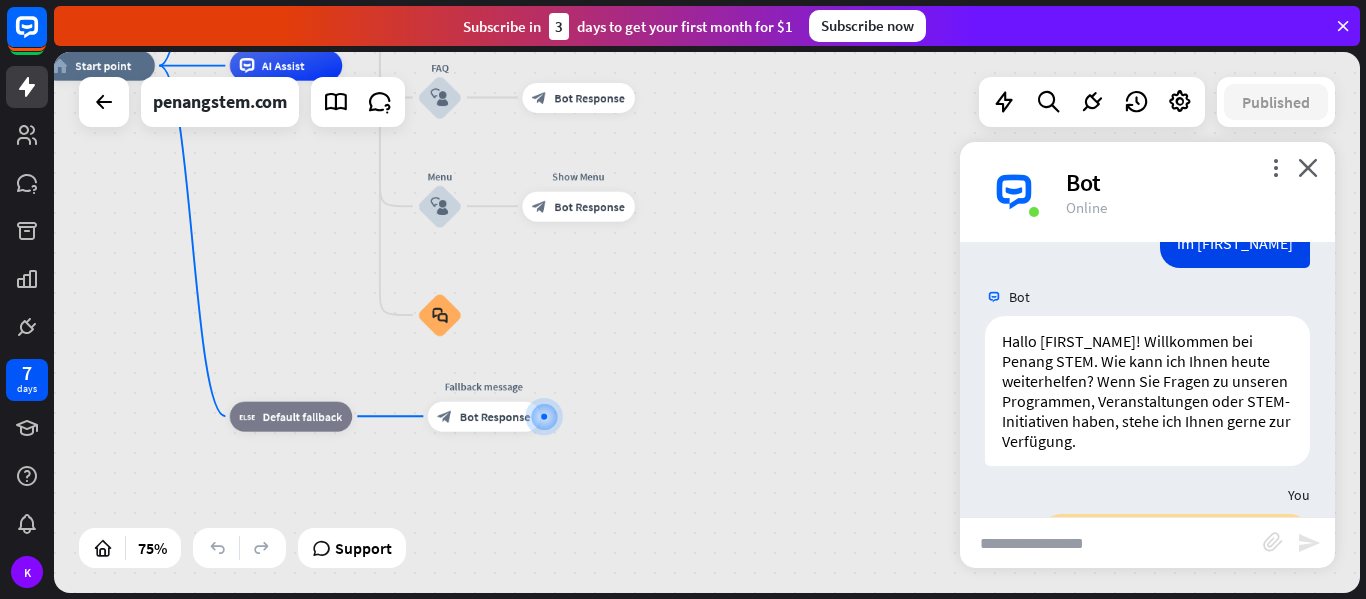 scroll, scrollTop: 718, scrollLeft: 0, axis: vertical 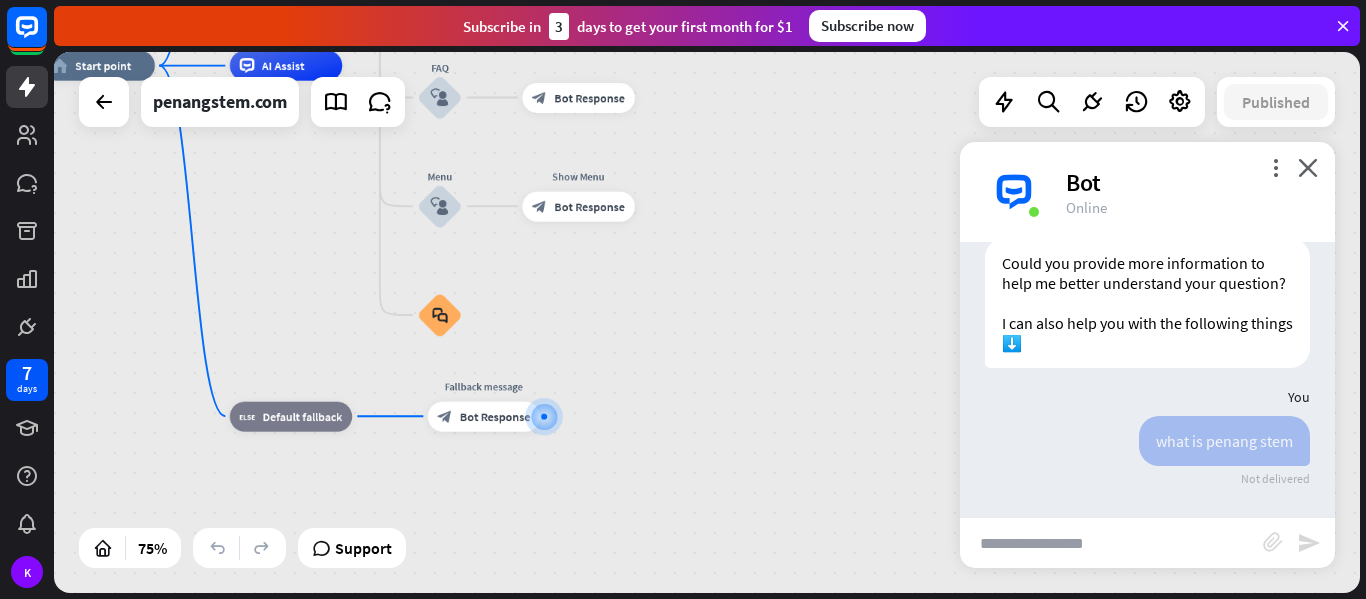 click on "home_2   Start point                 Welcome message   block_bot_response   Bot Response                 About us   block_user_input                 Provide company information   block_bot_response   Bot Response                 Back to Menu   block_user_input                 Was it helpful?   block_bot_response   Bot Response                 Yes   block_user_input                 Thank you!   block_bot_response   Bot Response                 No   block_user_input                 Back to Menu   block_goto   Go to step                 Contact us   block_user_input                 Contact flow   builder_tree   Flow                 Asking about email   block_user_input                   block_goto   Go to step                 Asking about phone number   block_user_input                 Is phone number?   filter   Filter                 Provides phone number   block_bot_response   Bot Response                 Back to Menu   block_goto   Go to step                 Else   filter   Filter" at bounding box center (707, 322) 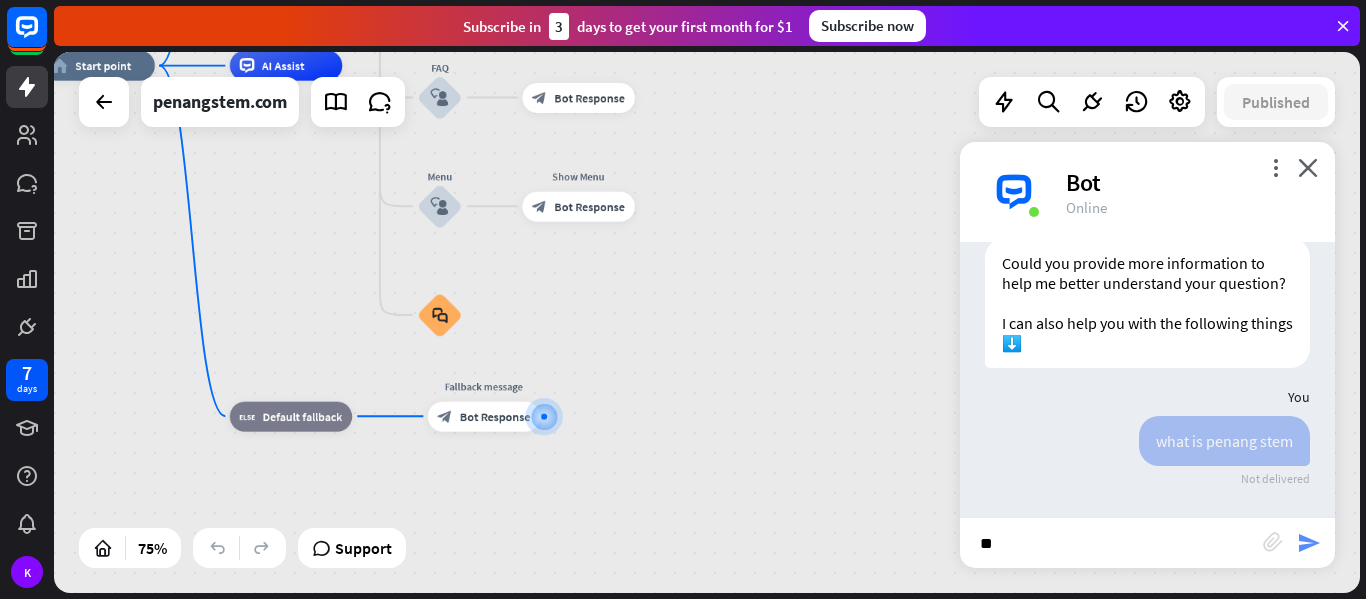 type on "**" 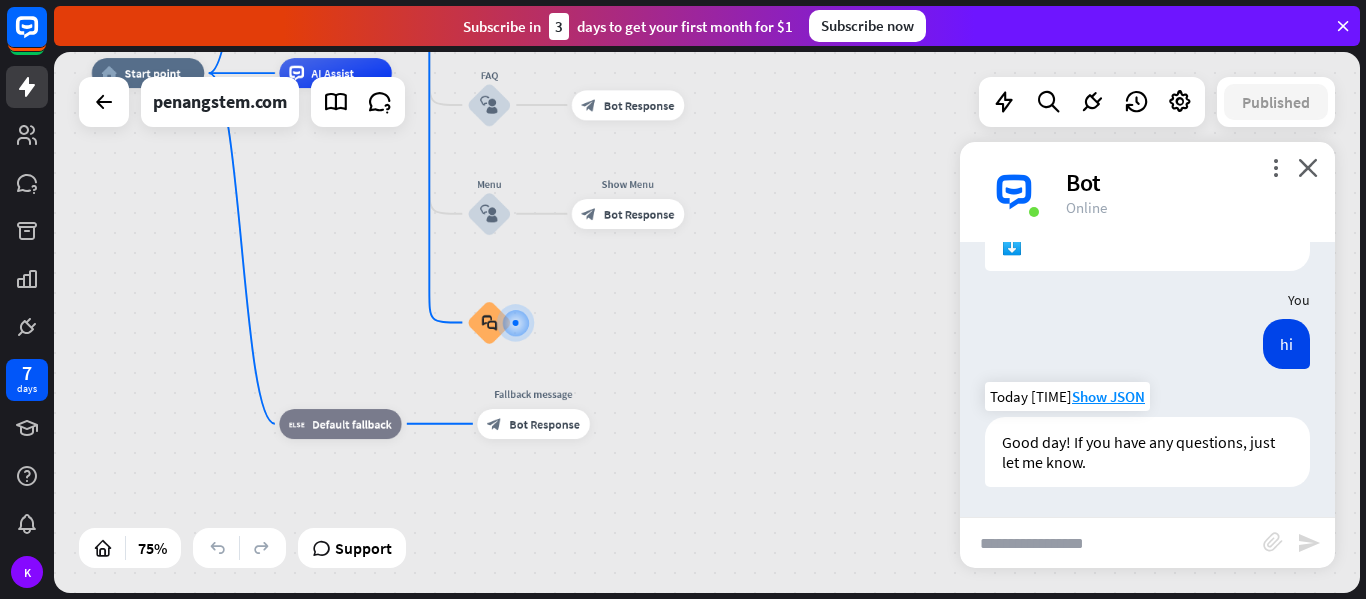 scroll, scrollTop: 815, scrollLeft: 0, axis: vertical 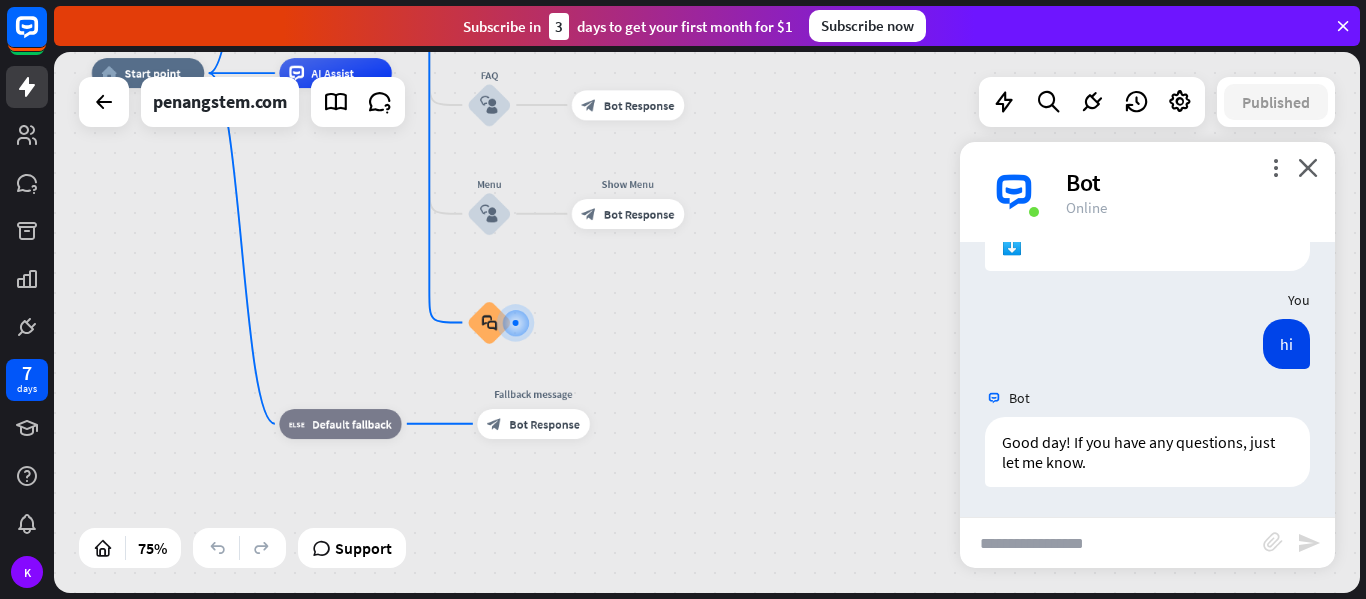 click at bounding box center [1111, 543] 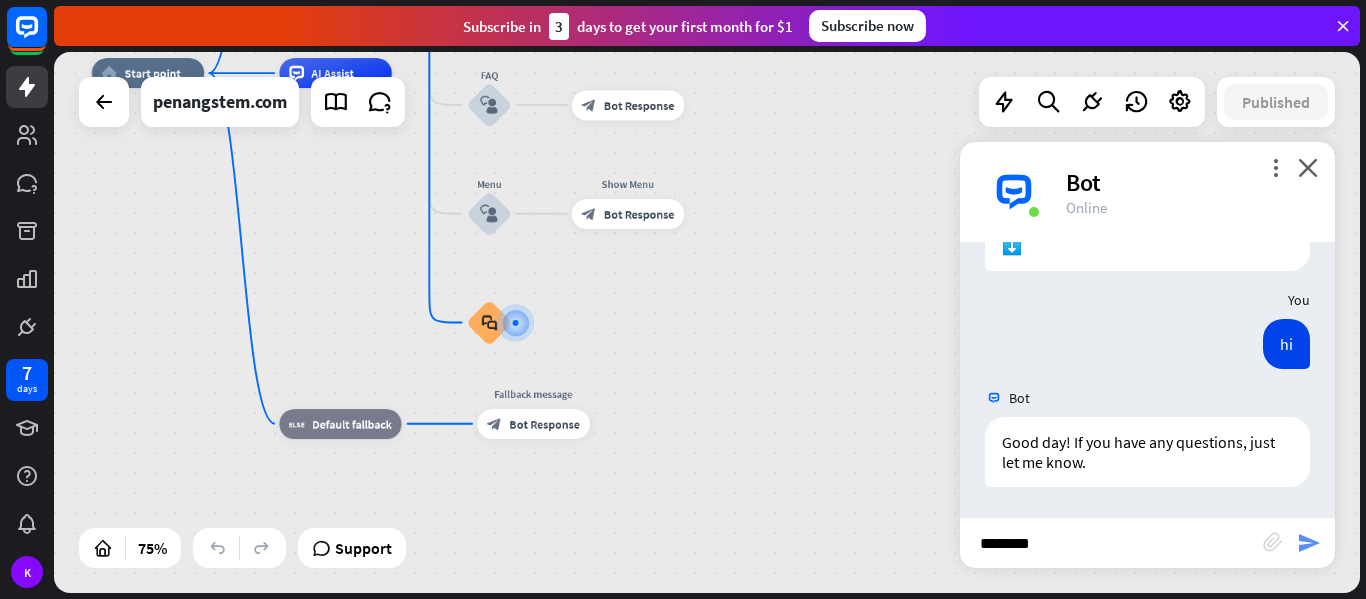 type on "********" 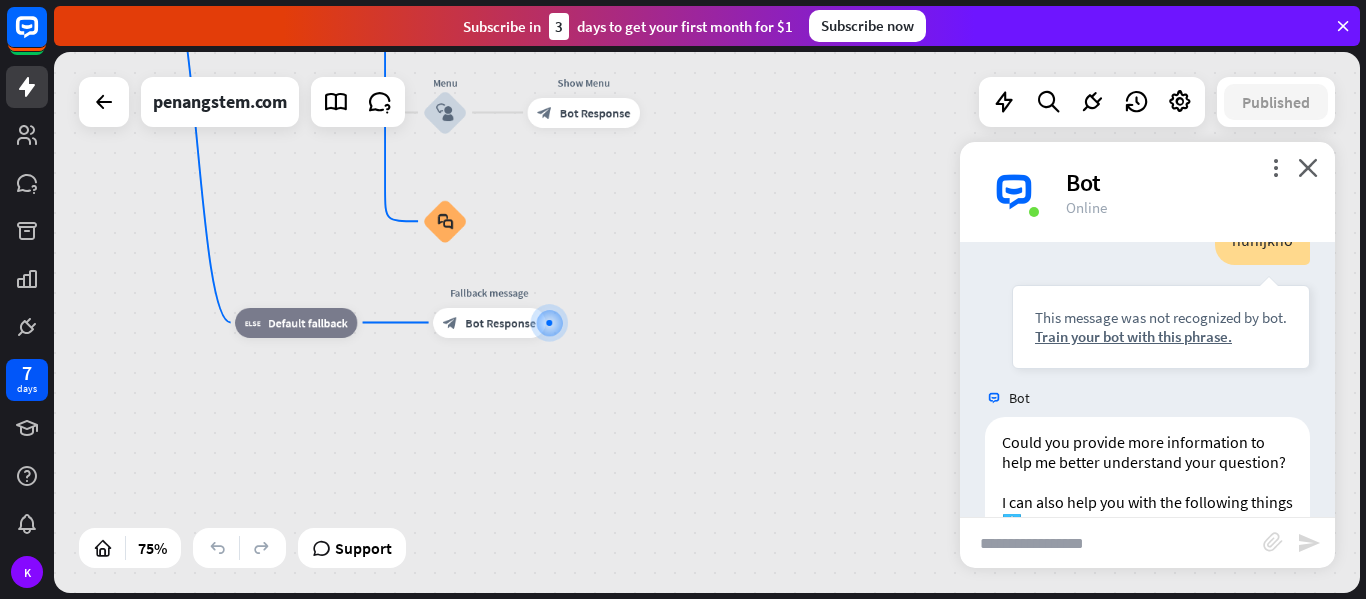 scroll, scrollTop: 1270, scrollLeft: 0, axis: vertical 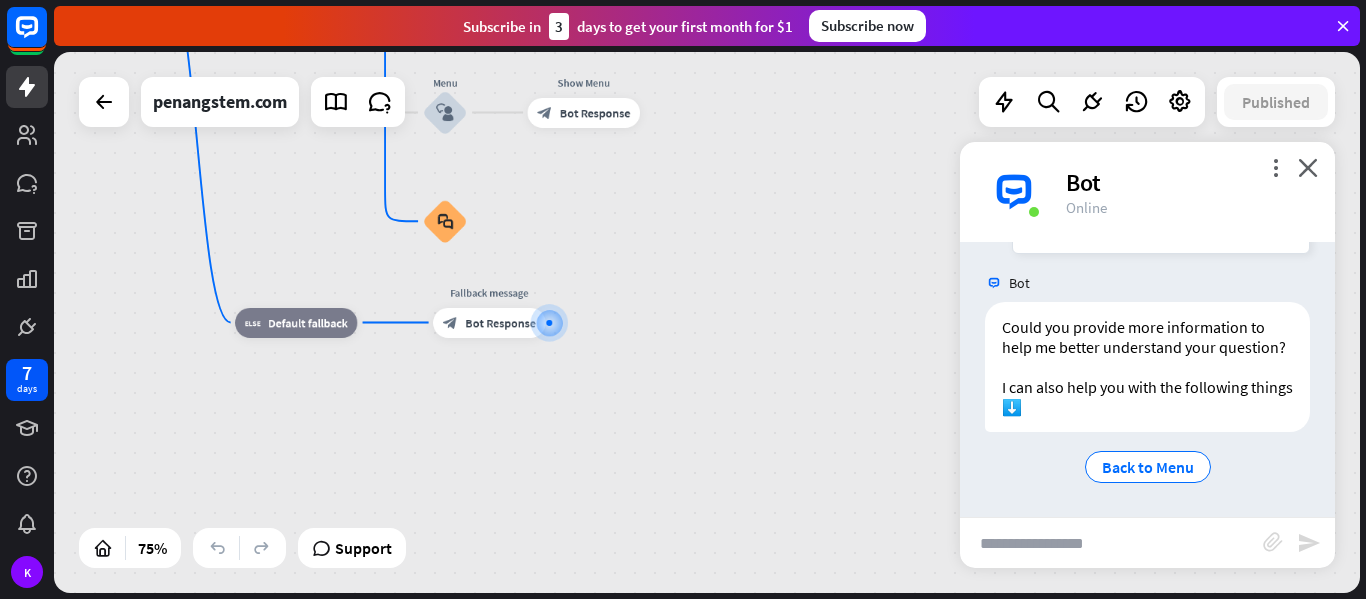 click at bounding box center (1111, 543) 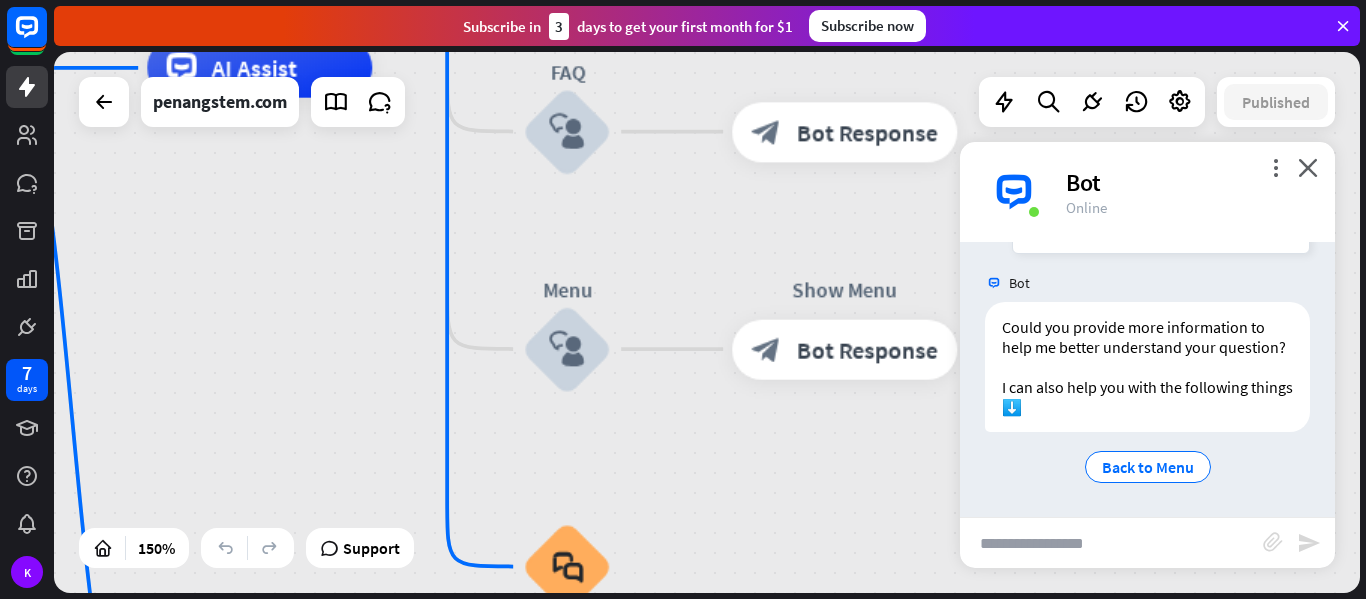 drag, startPoint x: 548, startPoint y: 233, endPoint x: 907, endPoint y: 646, distance: 547.2203 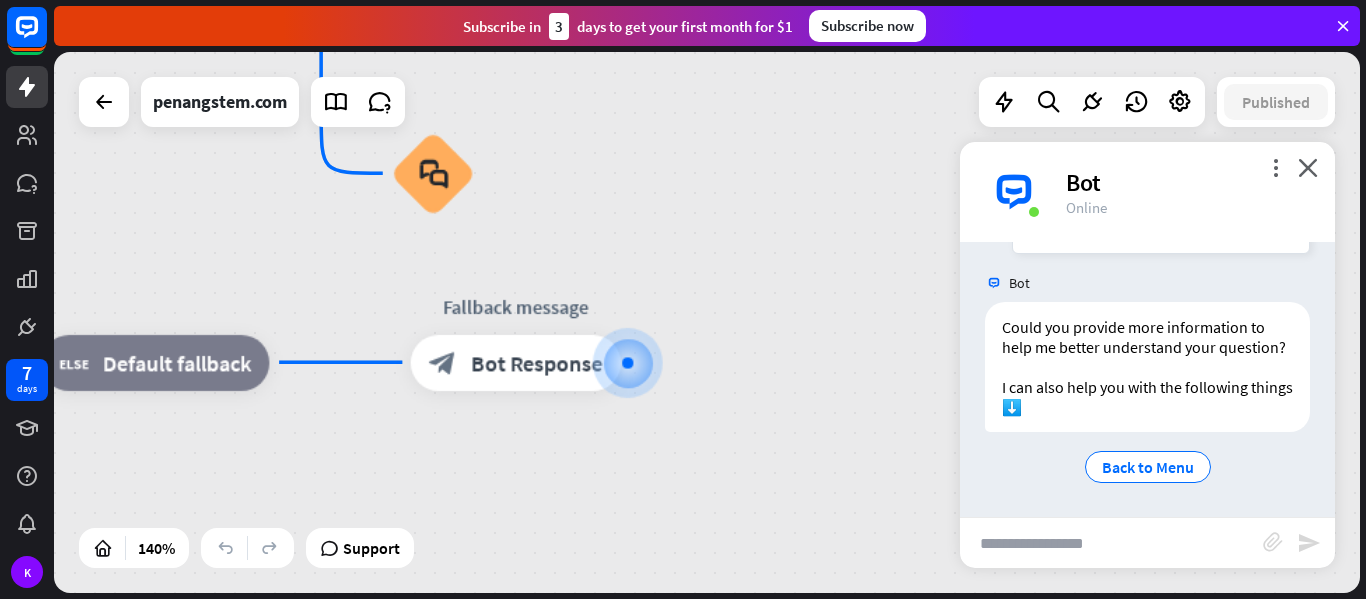 drag, startPoint x: 801, startPoint y: 449, endPoint x: 652, endPoint y: 118, distance: 362.99036 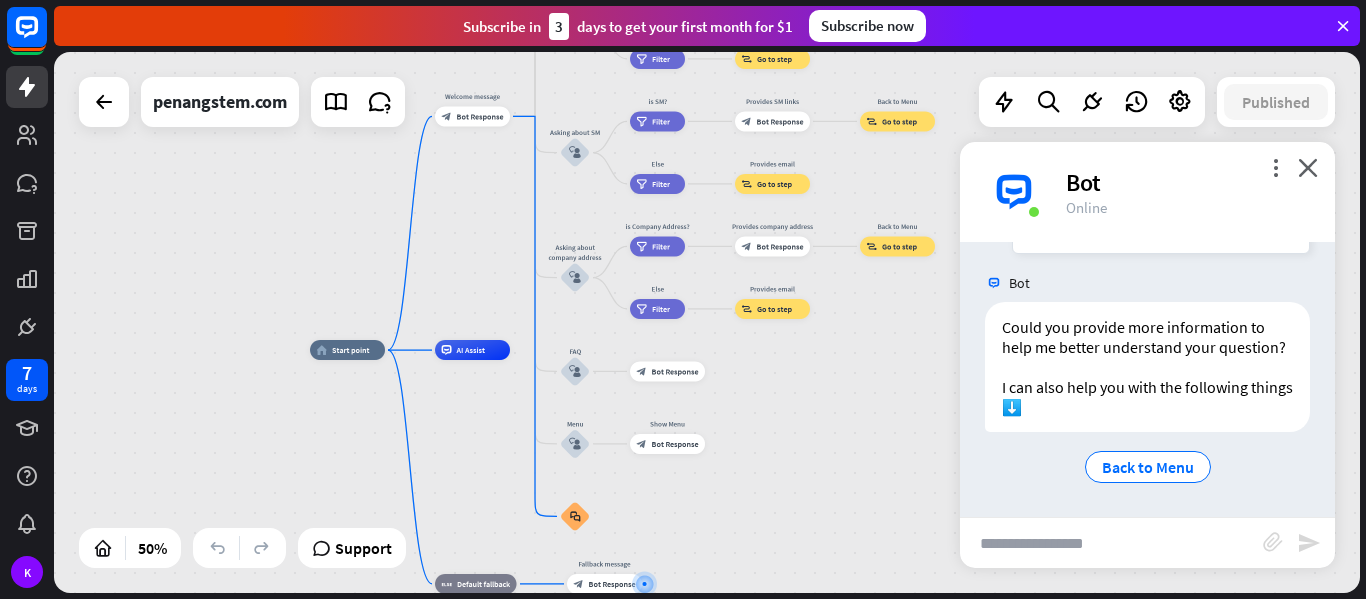 drag, startPoint x: 738, startPoint y: 225, endPoint x: 701, endPoint y: 518, distance: 295.32693 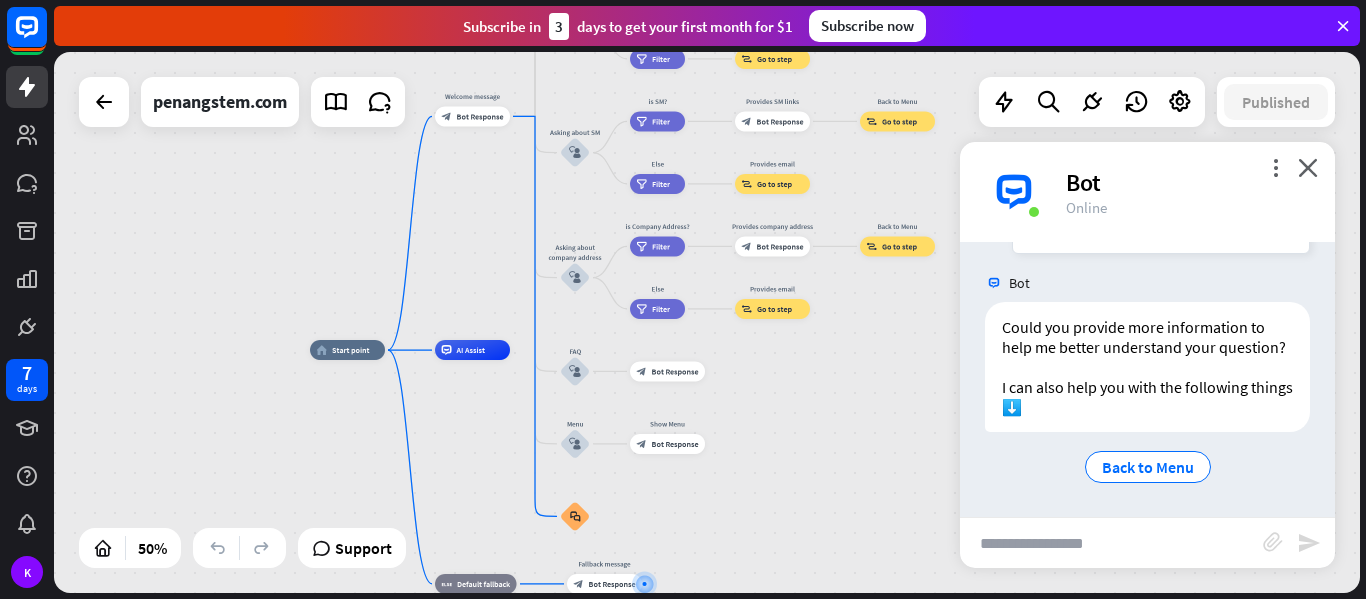 click on "home_2   Start point                 Welcome message   block_bot_response   Bot Response                 About us   block_user_input                 Provide company information   block_bot_response   Bot Response                 Back to Menu   block_user_input                 Was it helpful?   block_bot_response   Bot Response                 Yes   block_user_input                 Thank you!   block_bot_response   Bot Response                 No   block_user_input                 Back to Menu   block_goto   Go to step                 Contact us   block_user_input                 Contact flow   builder_tree   Flow                 Asking about email   block_user_input                   block_goto   Go to step                 Asking about phone number   block_user_input                 Is phone number?   filter   Filter                 Provides phone number   block_bot_response   Bot Response                 Back to Menu   block_goto   Go to step                 Else   filter   Filter" at bounding box center (636, 485) 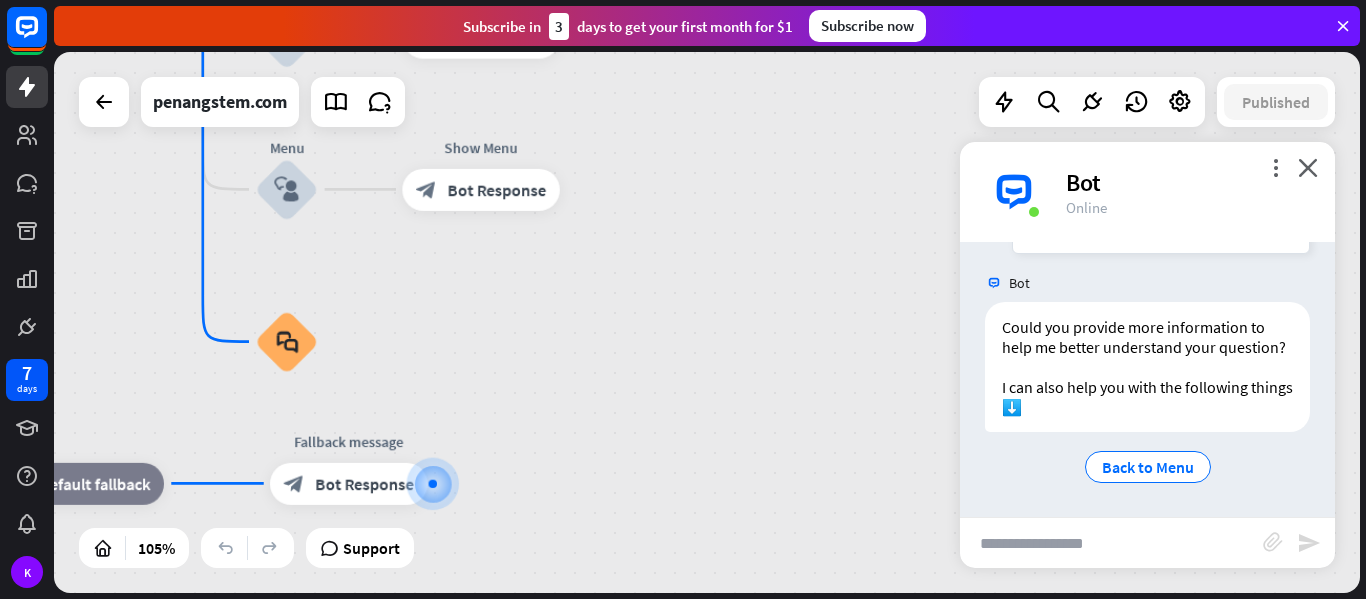 drag, startPoint x: 843, startPoint y: 388, endPoint x: 869, endPoint y: 46, distance: 342.98688 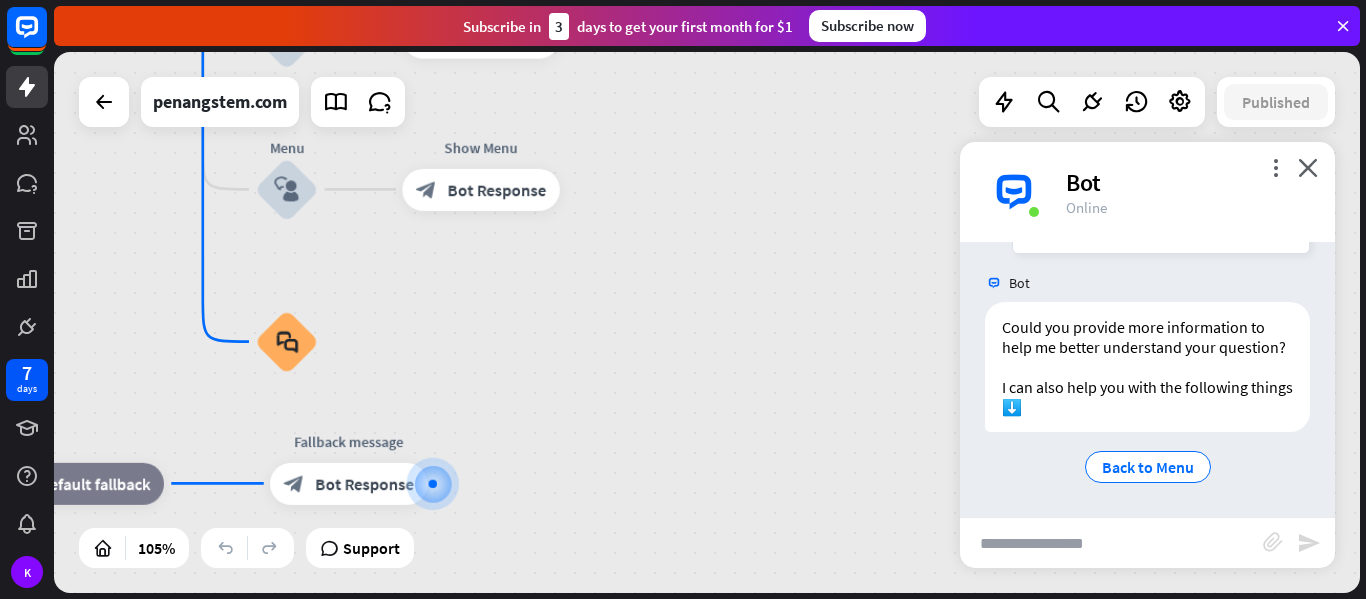 click on "close
Product Help
First steps   Get started with ChatBot       Help Center   Follow step-by-step tutorials       Academy   Level up your skill set       Contact us   Connect with our Product Experts
Subscribe in
3
days
to get your first month for $1
Subscribe now                         home_2   Start point                 Welcome message   block_bot_response   Bot Response                 About us   block_user_input                 Provide company information   block_bot_response   Bot Response                 Back to Menu   block_user_input                 Was it helpful?   block_bot_response   Bot Response                 Yes   block_user_input                 Thank you!   block_bot_response   Bot Response                 No   block_user_input                 Back to Menu   block_goto   Go to step                 Contact us   block_user_input" at bounding box center (710, 299) 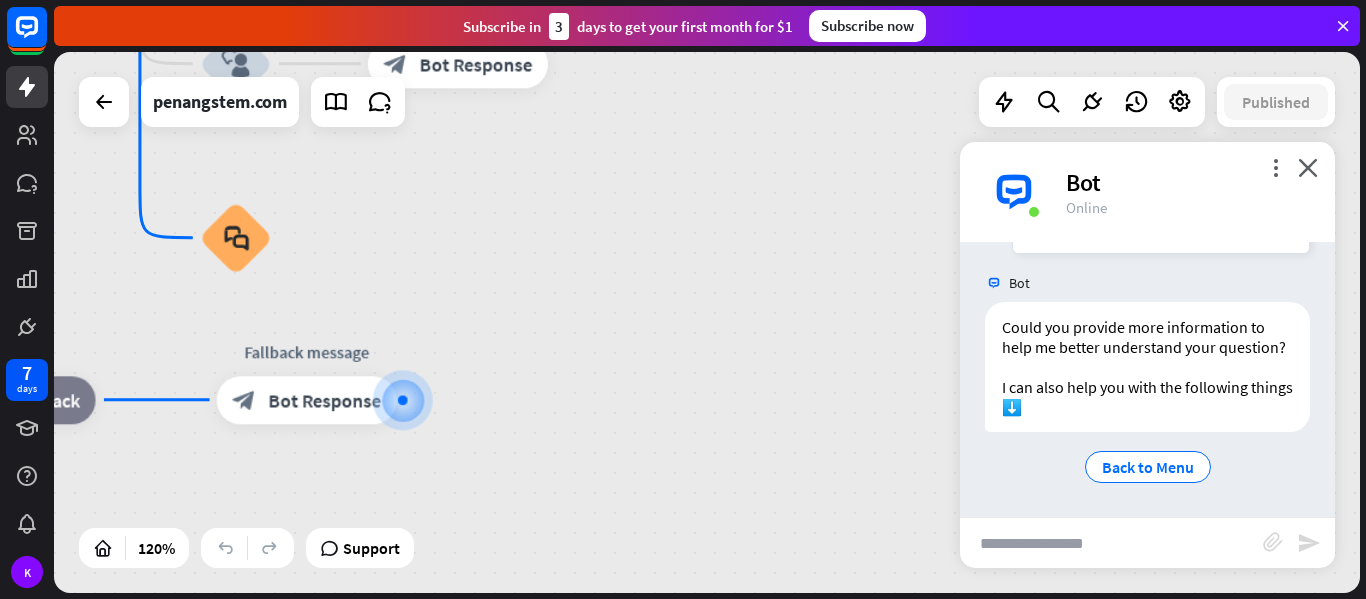drag, startPoint x: 823, startPoint y: 174, endPoint x: 883, endPoint y: 28, distance: 157.84802 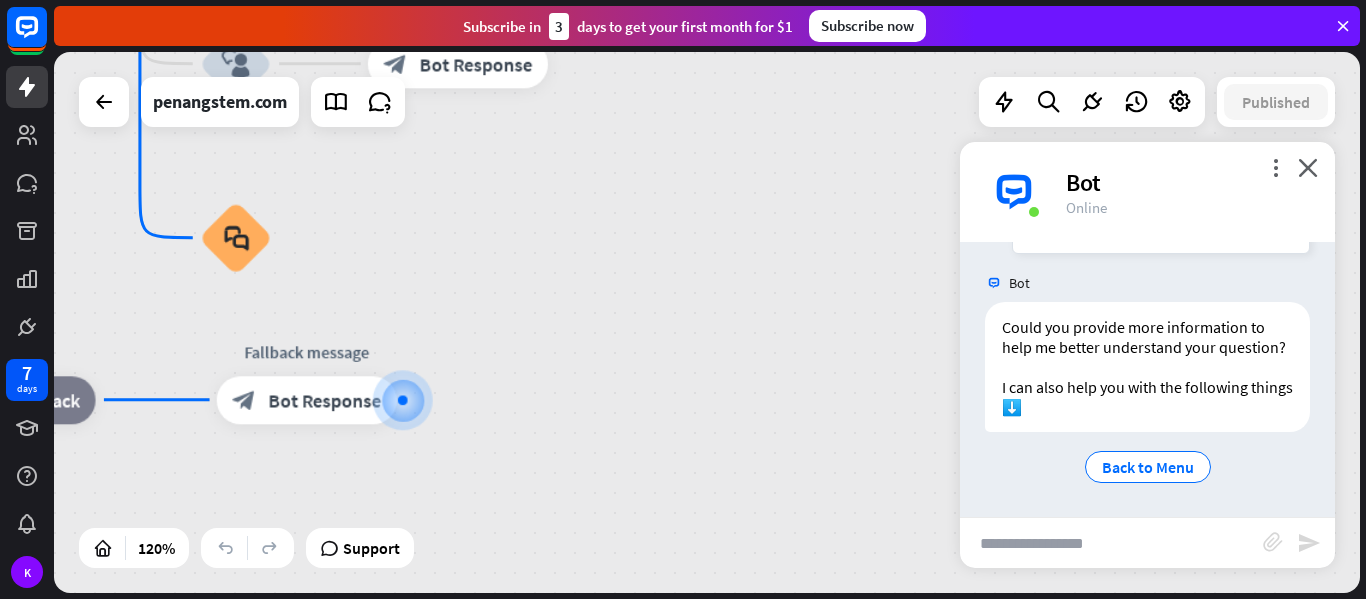 click on "close
Product Help
First steps   Get started with ChatBot       Help Center   Follow step-by-step tutorials       Academy   Level up your skill set       Contact us   Connect with our Product Experts
Subscribe in
3
days
to get your first month for $1
Subscribe now                         home_2   Start point                 Welcome message   block_bot_response   Bot Response                 About us   block_user_input                 Provide company information   block_bot_response   Bot Response                 Back to Menu   block_user_input                 Was it helpful?   block_bot_response   Bot Response                 Yes   block_user_input                 Thank you!   block_bot_response   Bot Response                 No   block_user_input                 Back to Menu   block_goto   Go to step                 Contact us   block_user_input" at bounding box center [710, 299] 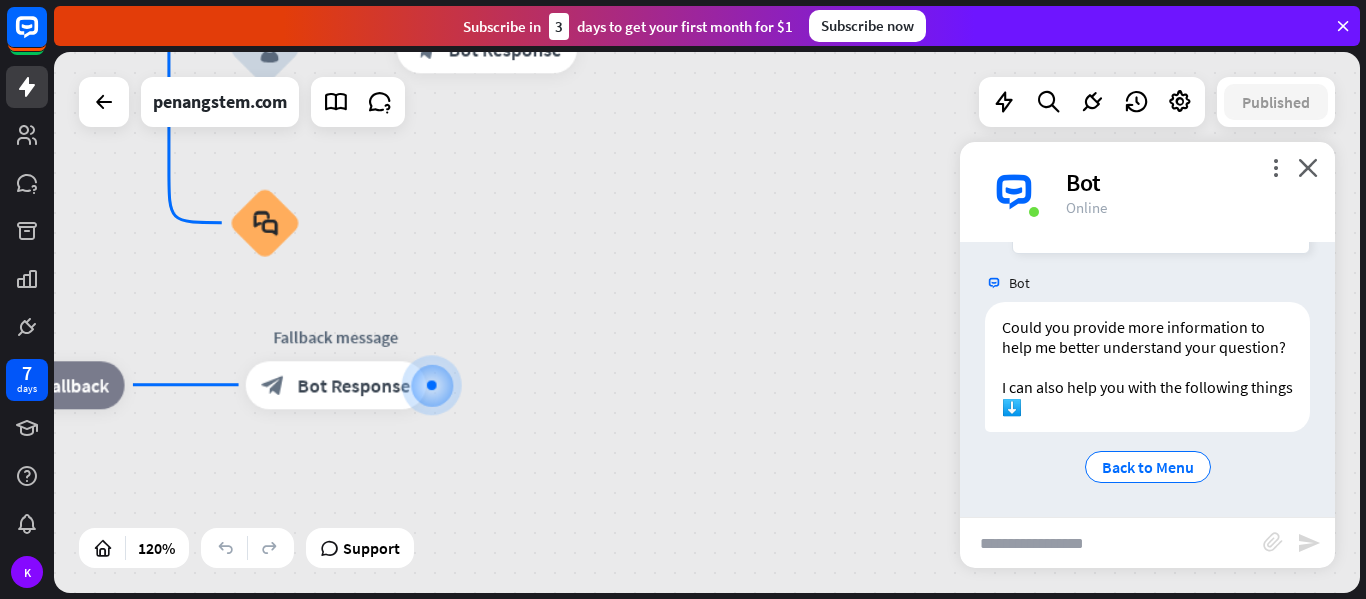 click at bounding box center [1111, 543] 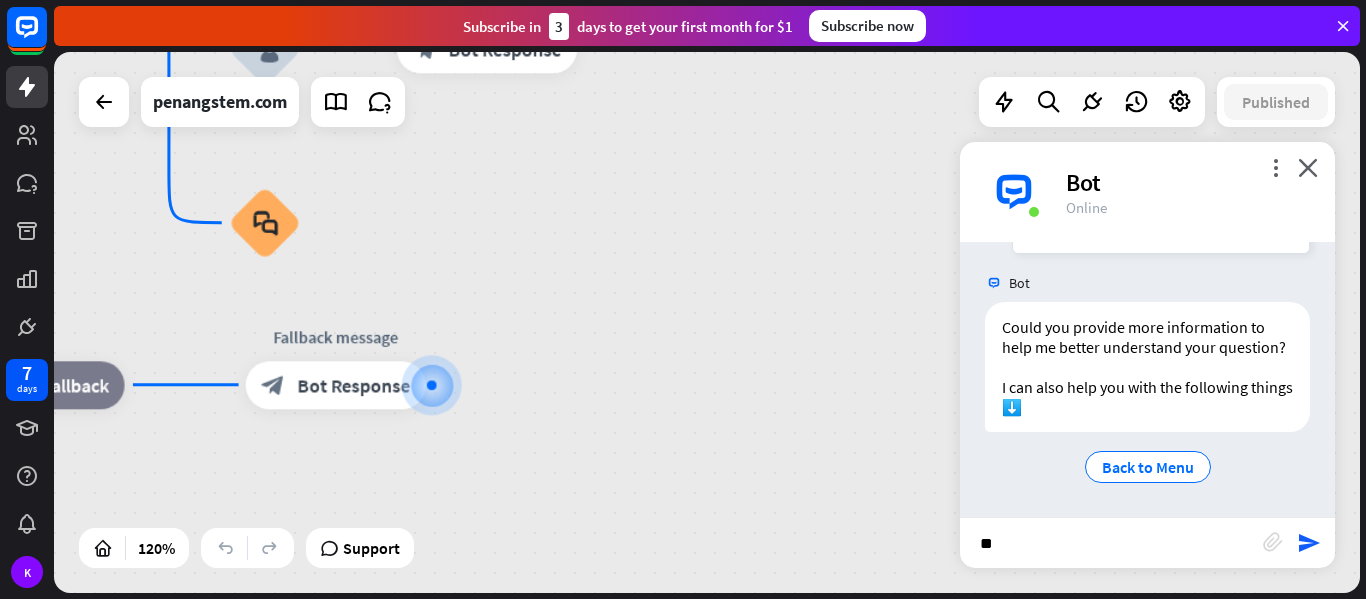 type on "**" 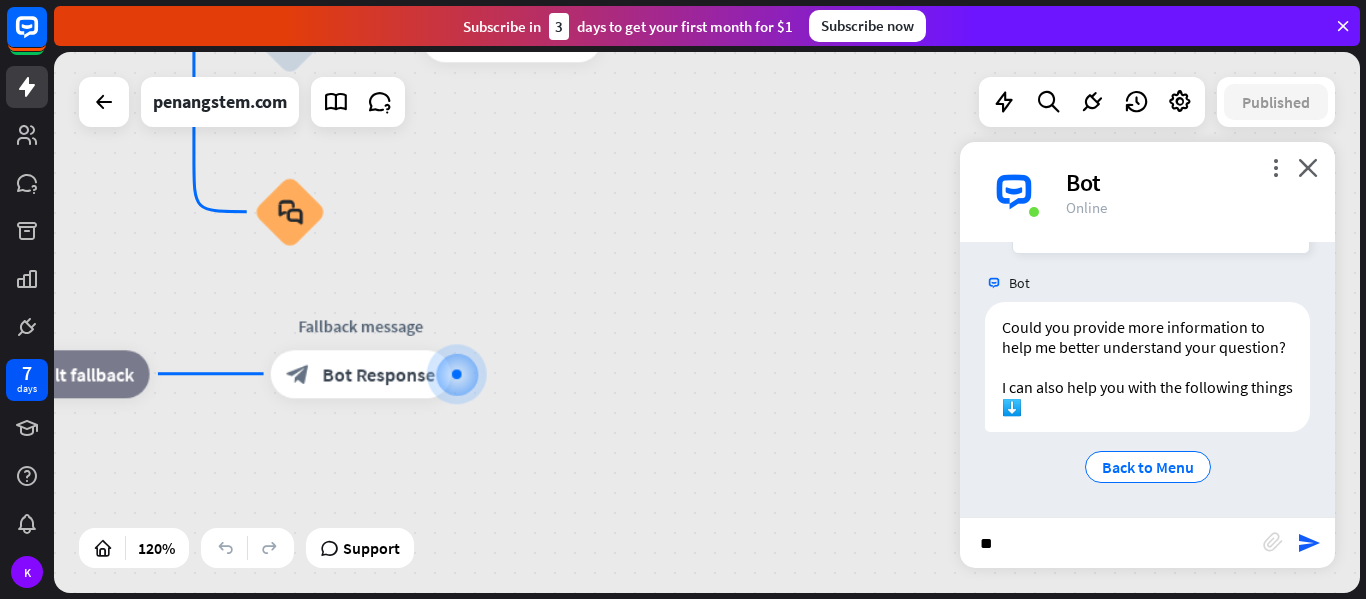 click on "home_2   Start point                 Welcome message   block_bot_response   Bot Response                 About us   block_user_input                 Provide company information   block_bot_response   Bot Response                 Back to Menu   block_user_input                 Was it helpful?   block_bot_response   Bot Response                 Yes   block_user_input                 Thank you!   block_bot_response   Bot Response                 No   block_user_input                 Back to Menu   block_goto   Go to step                 Contact us   block_user_input                 Contact flow   builder_tree   Flow                 Asking about email   block_user_input                   block_goto   Go to step                 Asking about phone number   block_user_input                 Is phone number?   filter   Filter                 Provides phone number   block_bot_response   Bot Response                 Back to Menu   block_goto   Go to step                 Else   filter   Filter" at bounding box center (710, 325) 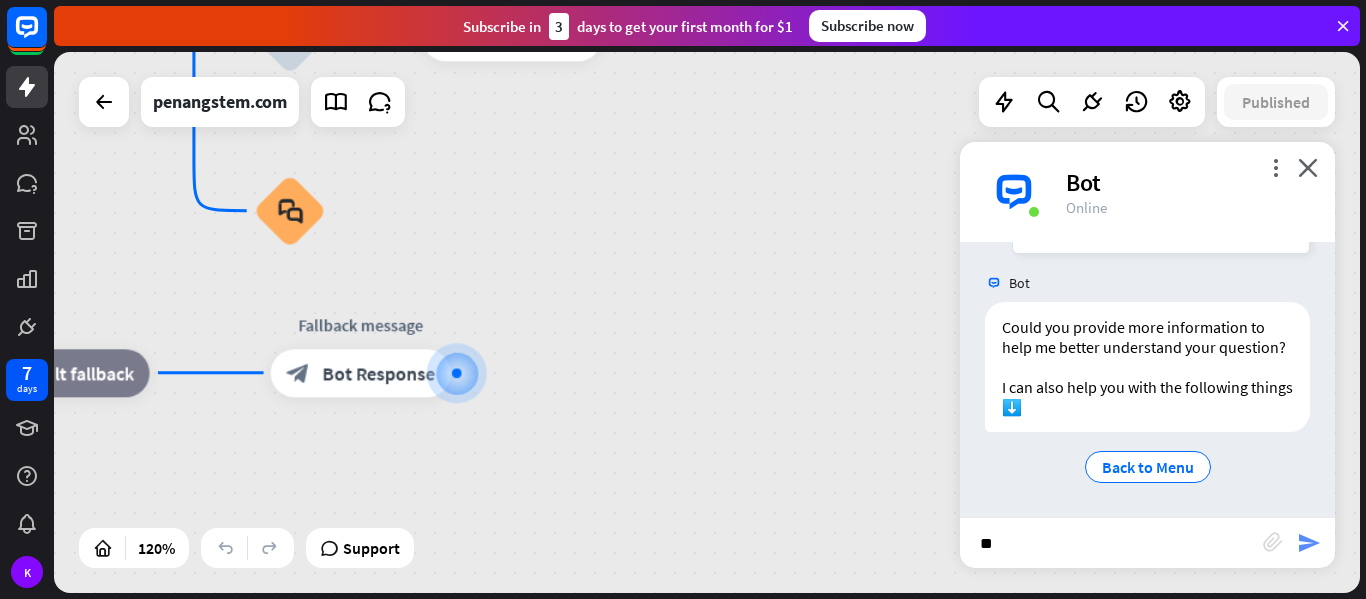 click on "send" at bounding box center (1309, 543) 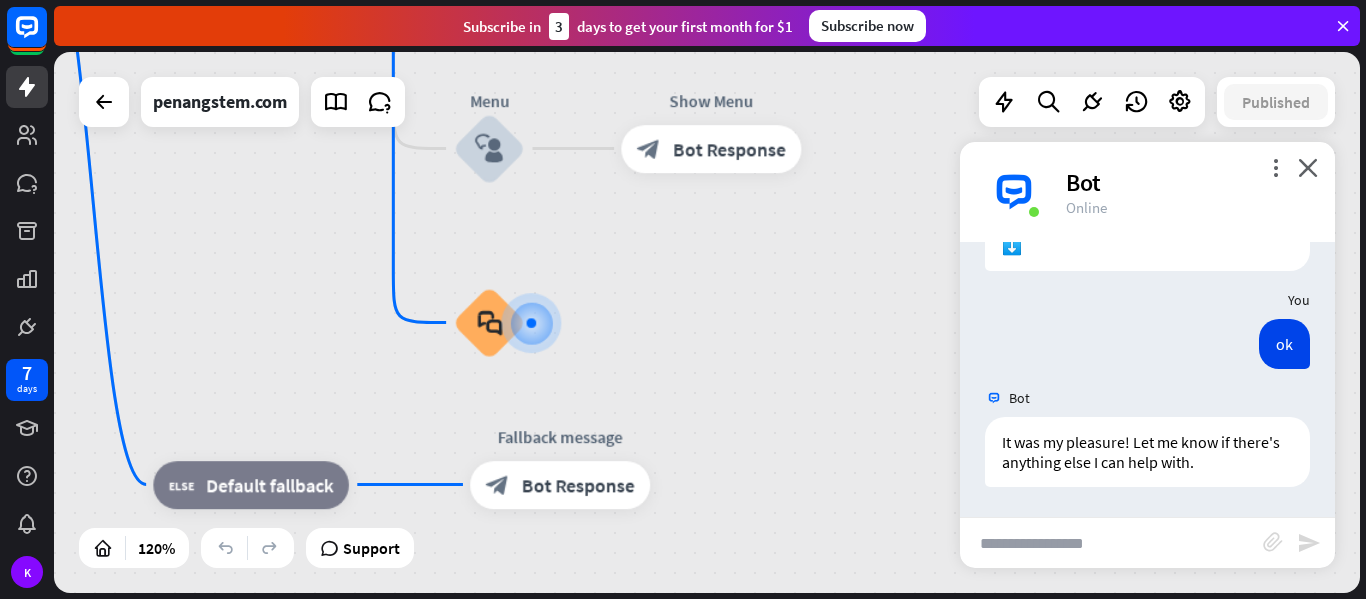 scroll, scrollTop: 1431, scrollLeft: 0, axis: vertical 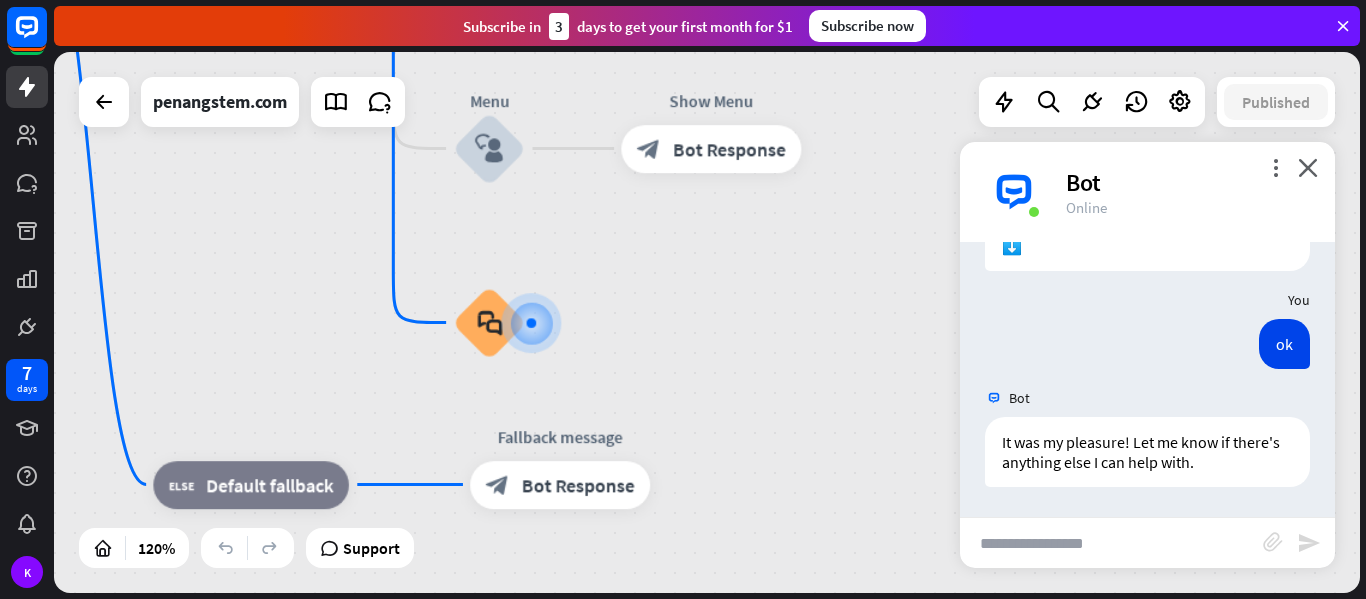 click at bounding box center [1111, 543] 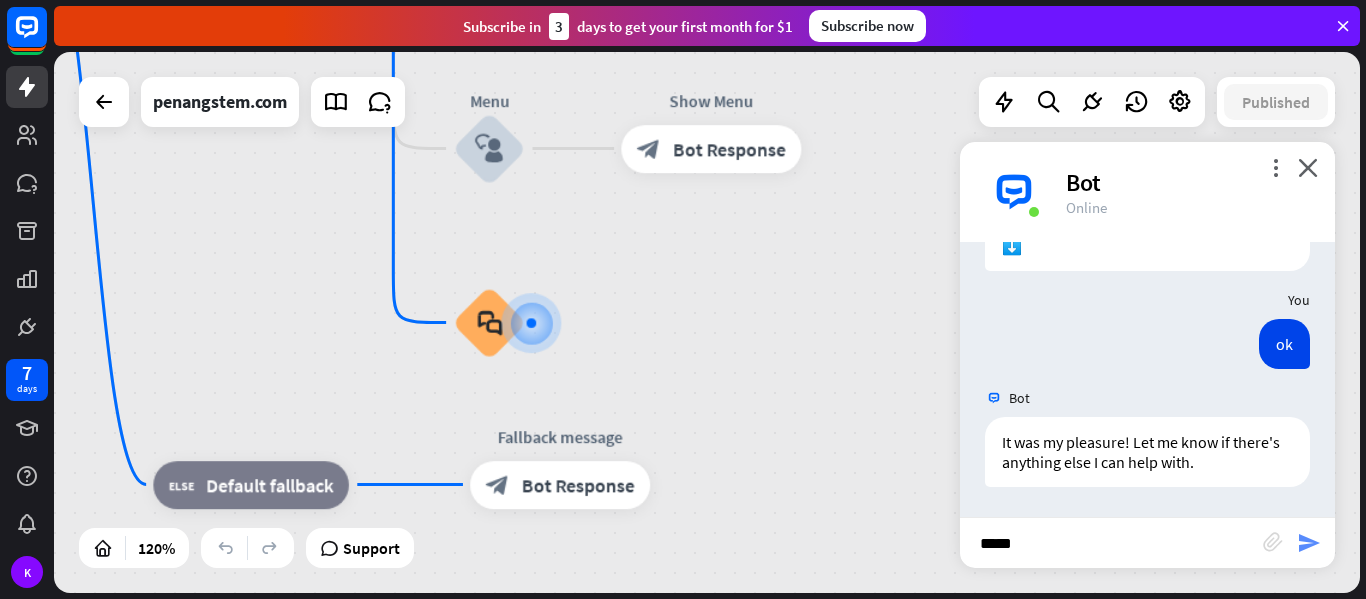 type on "*****" 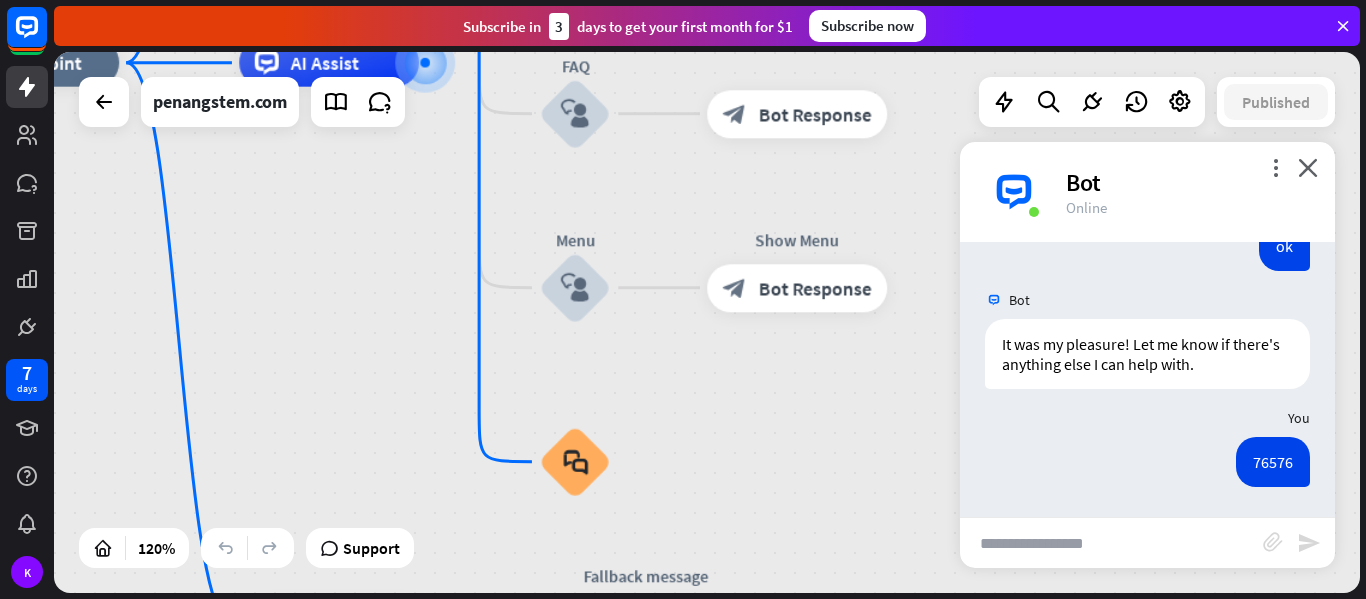 scroll, scrollTop: 2067, scrollLeft: 0, axis: vertical 